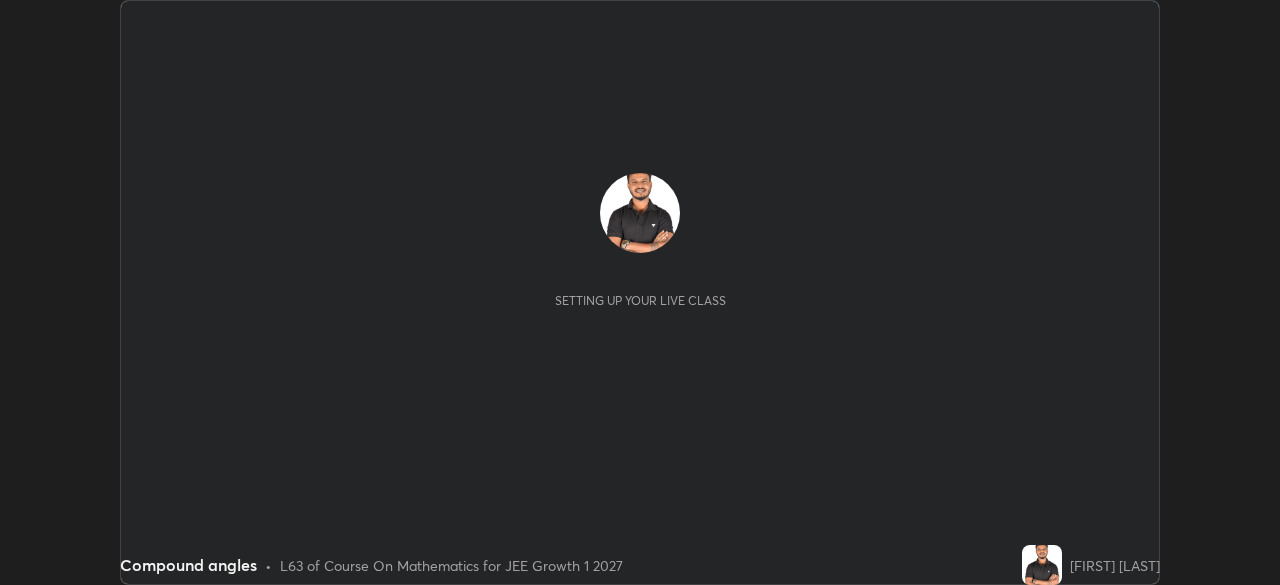 scroll, scrollTop: 0, scrollLeft: 0, axis: both 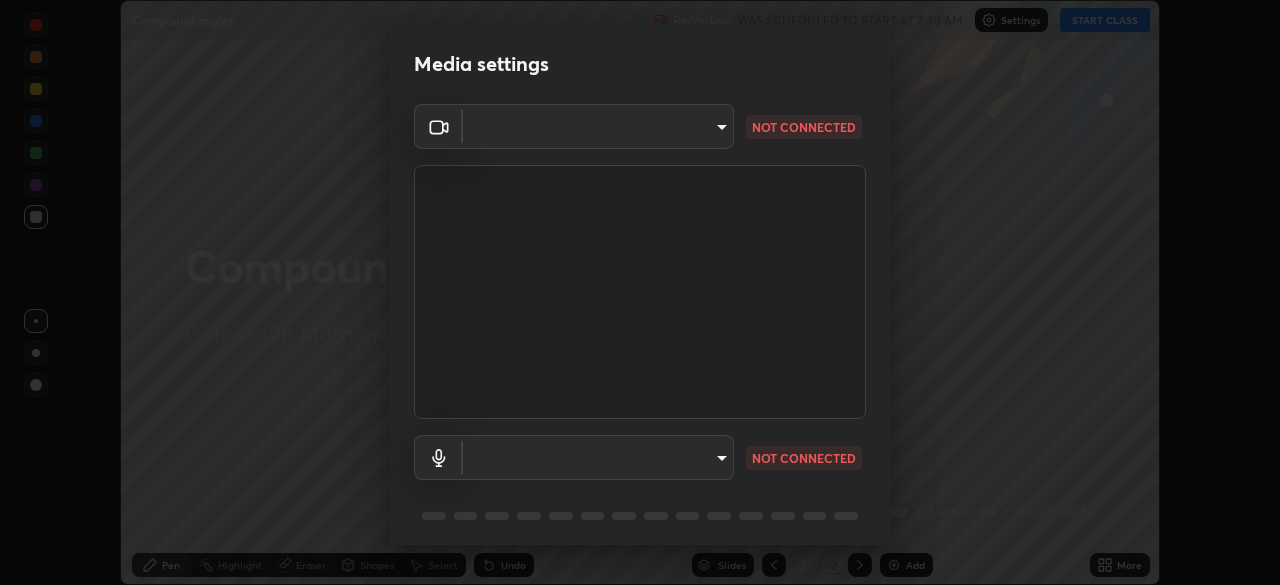 type on "e74ca63ae388f954bfaf6653c56e5440299f2e2585bfa252c10ec08d26b876d3" 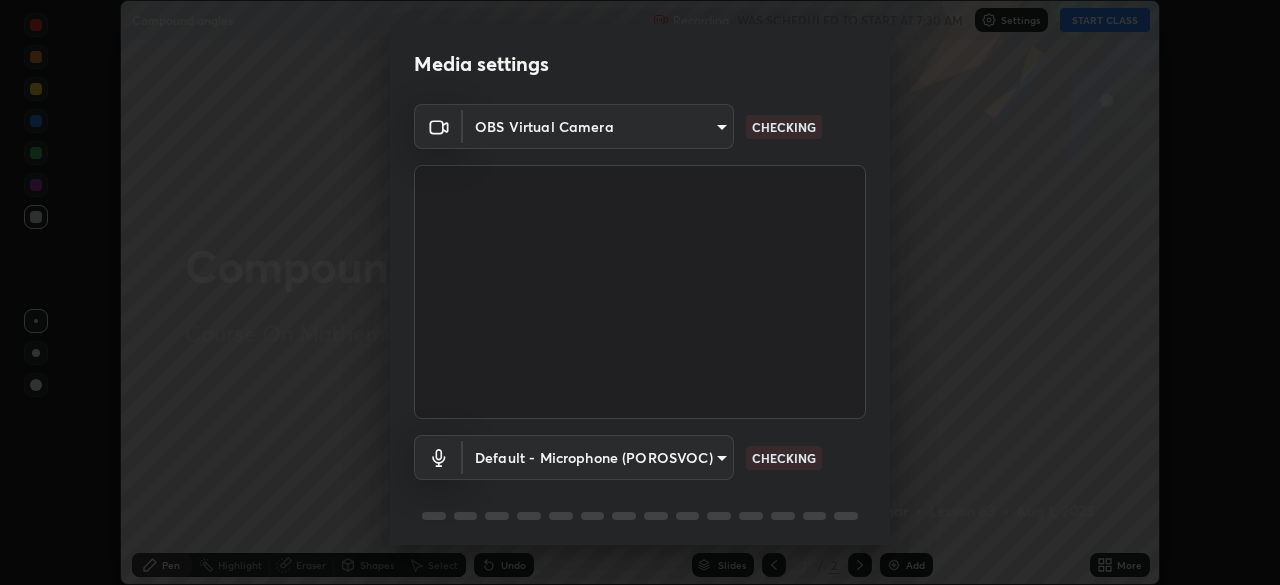 click on "Erase all Compound angles Recording WAS SCHEDULED TO START AT  7:30 AM Settings START CLASS Setting up your live class Compound angles • L63 of Course On Mathematics for JEE Growth 1 2027 [FIRST] [LAST] Pen Highlight Eraser Shapes Select Undo Slides 2 / 2 Add More No doubts shared Encourage your learners to ask a doubt for better clarity Report an issue Reason for reporting Buffering Chat not working Audio - Video sync issue Educator video quality low ​ Attach an image Report Media settings OBS Virtual Camera [HASH] CHECKING Default - Microphone (POROSVOC) default CHECKING 1 / 5 Next" at bounding box center [640, 292] 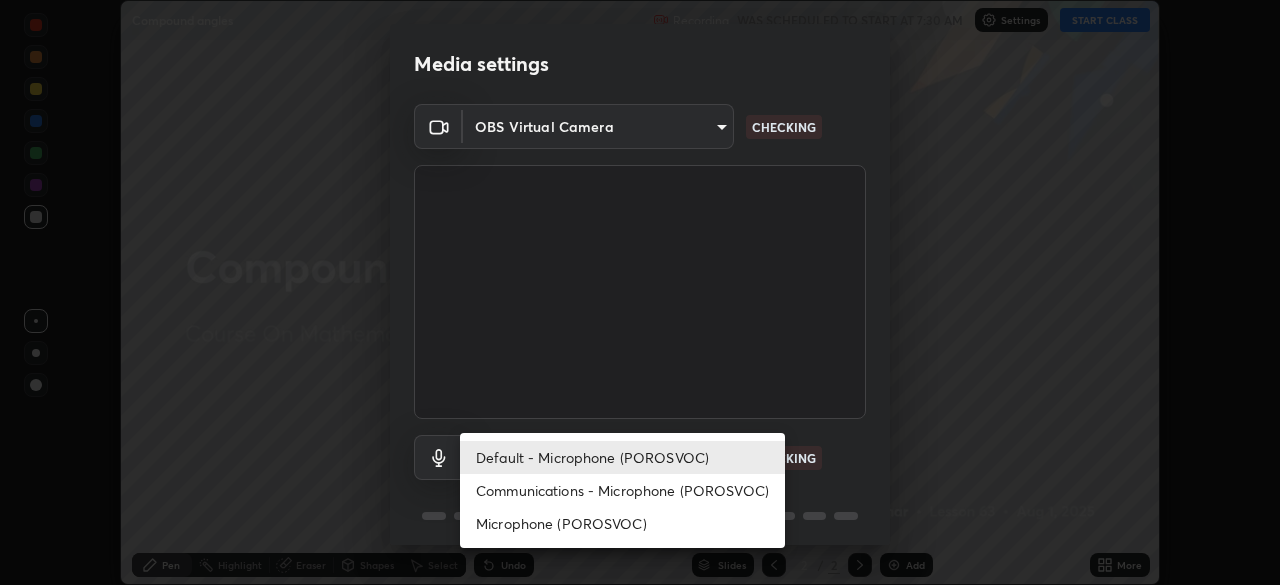 click on "Communications - Microphone (POROSVOC)" at bounding box center (622, 490) 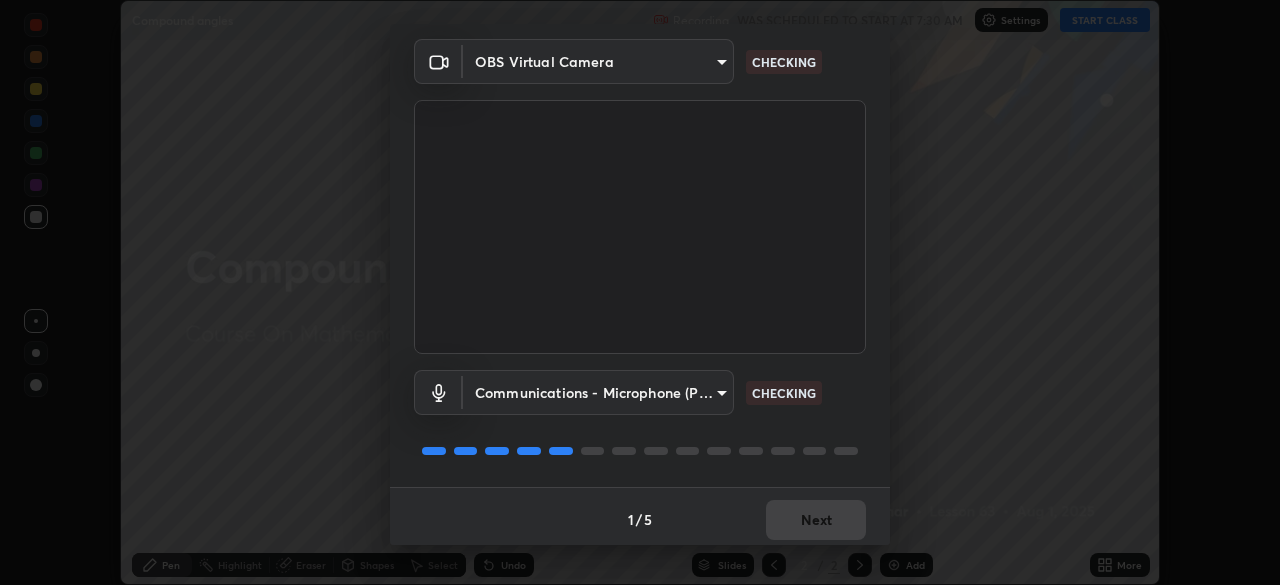scroll, scrollTop: 71, scrollLeft: 0, axis: vertical 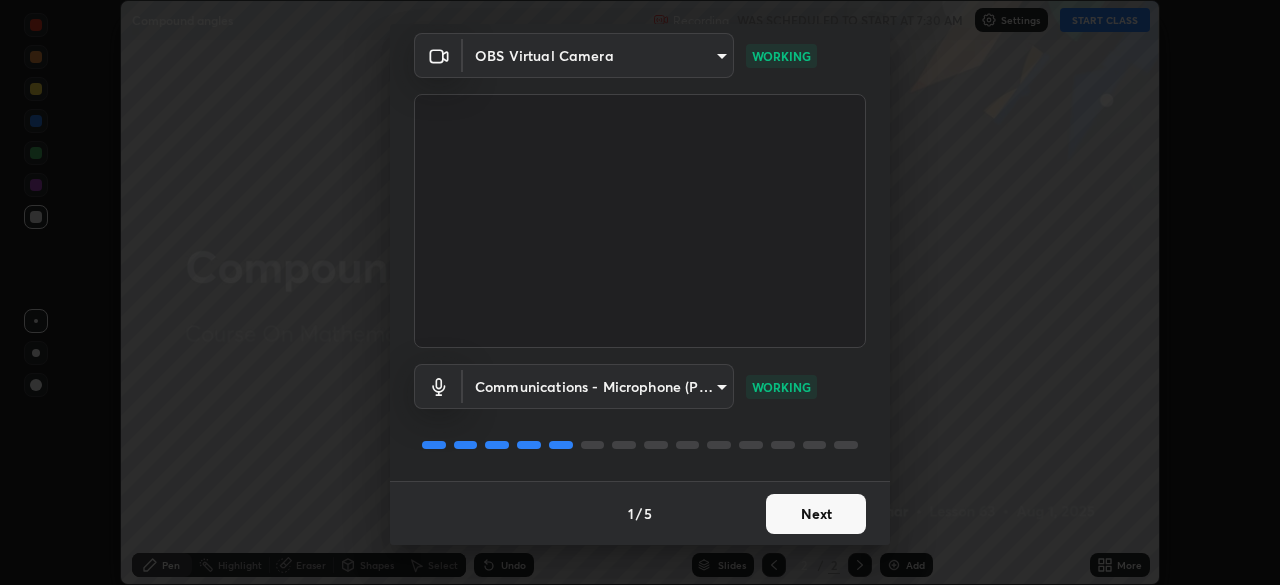 click on "Next" at bounding box center (816, 514) 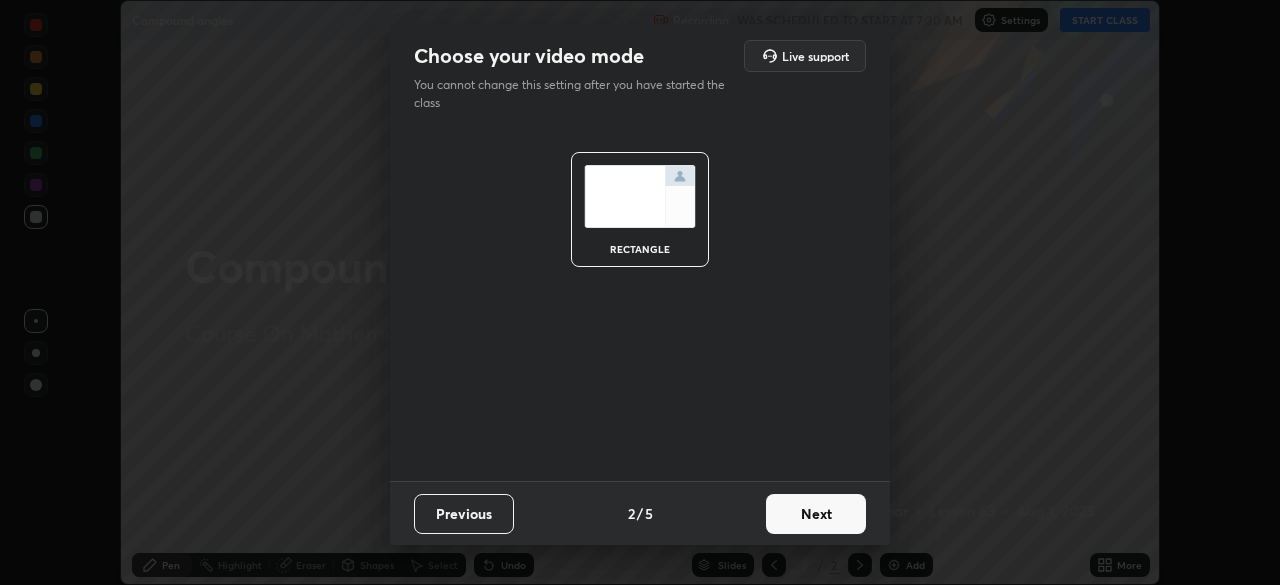scroll, scrollTop: 0, scrollLeft: 0, axis: both 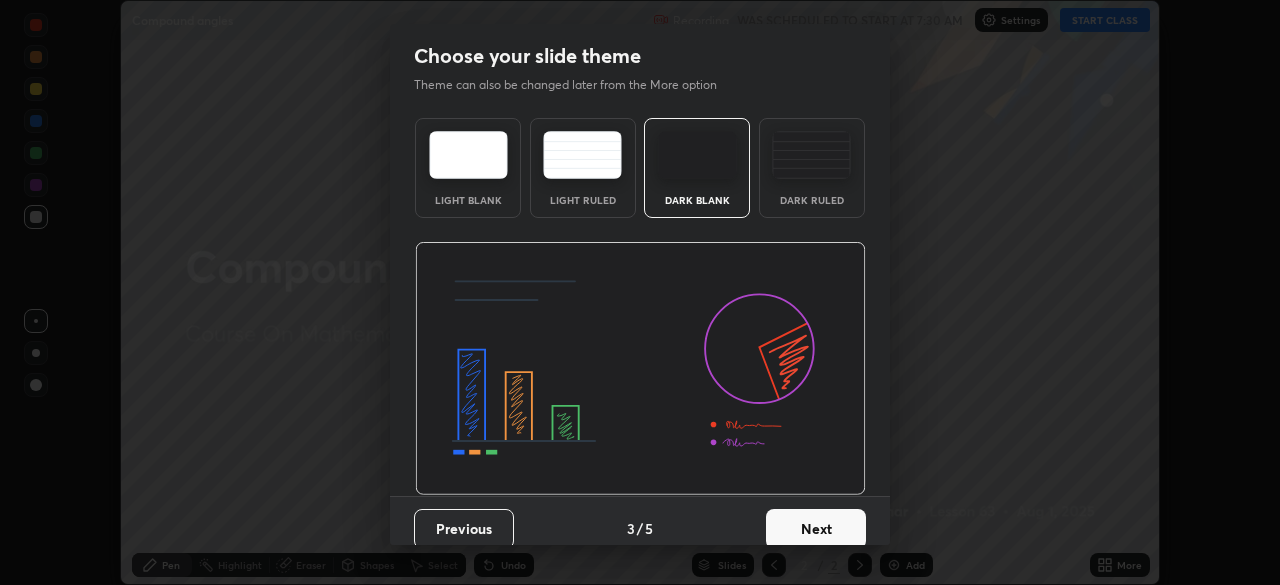 click on "Next" at bounding box center (816, 529) 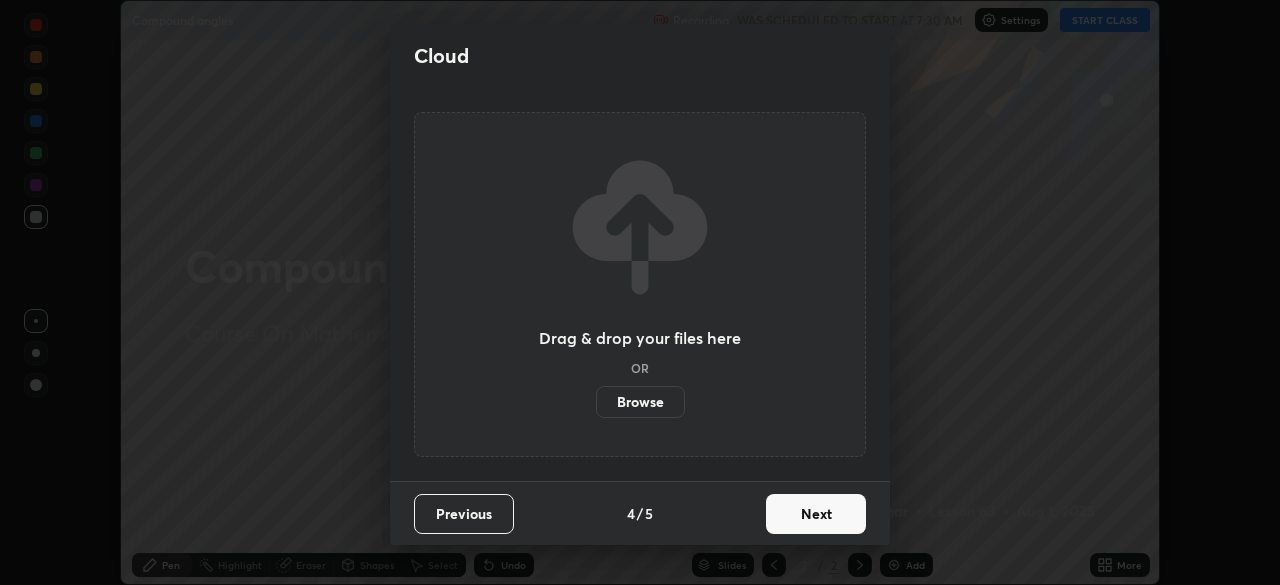 click on "Next" at bounding box center (816, 514) 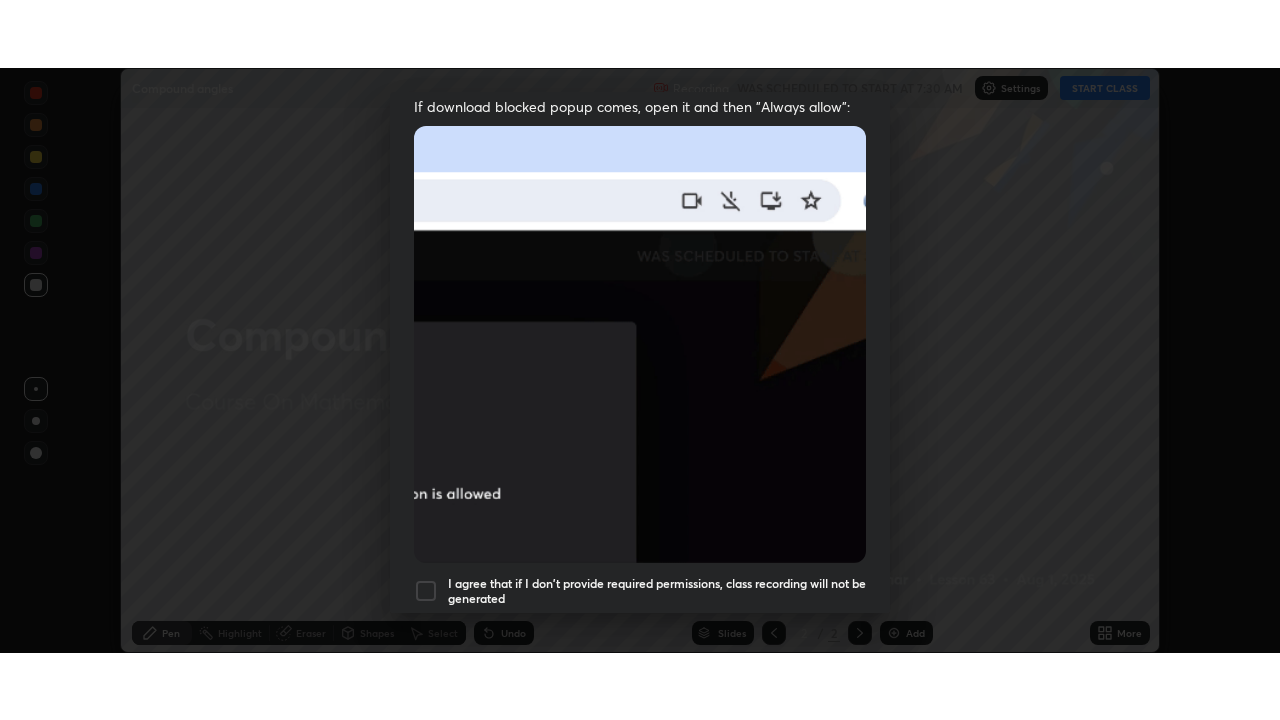 scroll, scrollTop: 479, scrollLeft: 0, axis: vertical 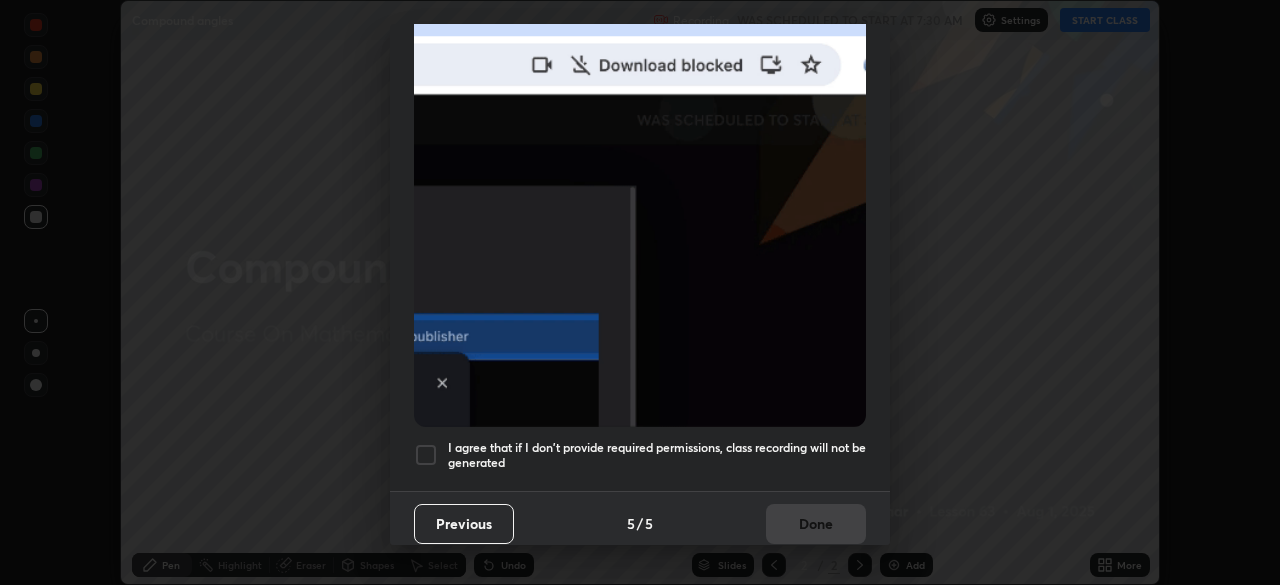 click on "I agree that if I don't provide required permissions, class recording will not be generated" at bounding box center [657, 455] 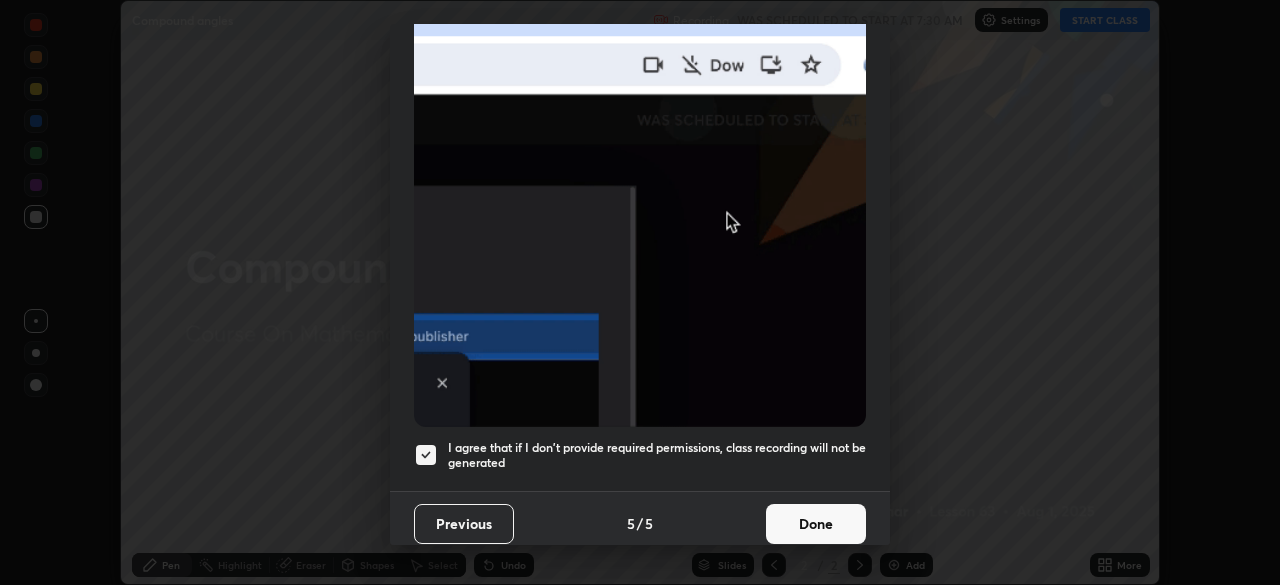 click on "Done" at bounding box center (816, 524) 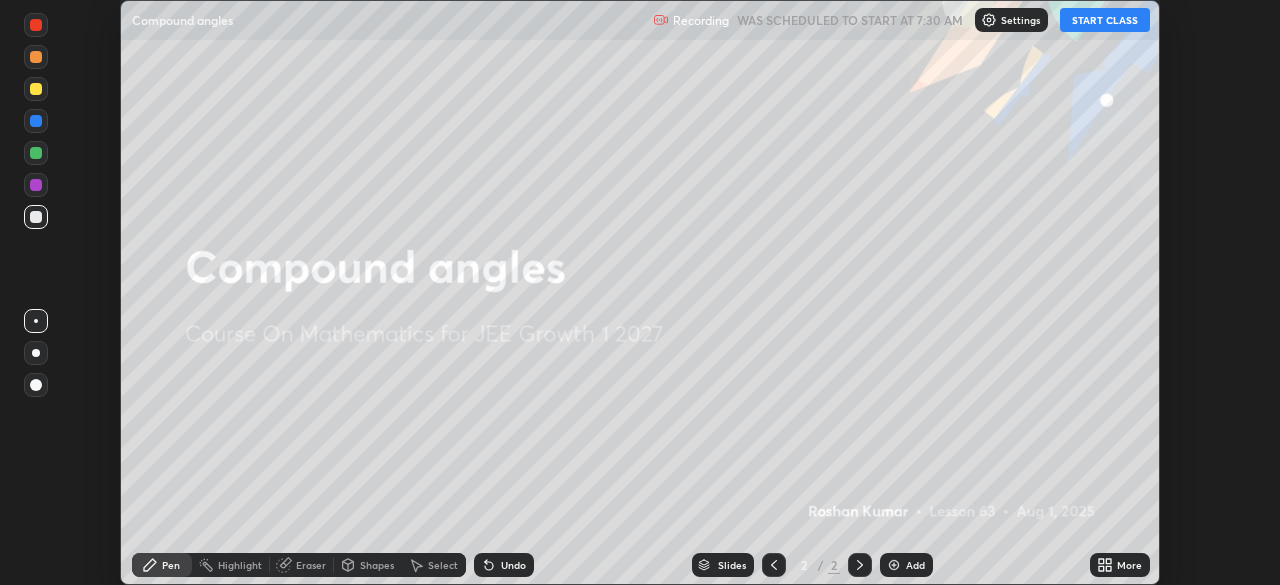 click on "START CLASS" at bounding box center [1105, 20] 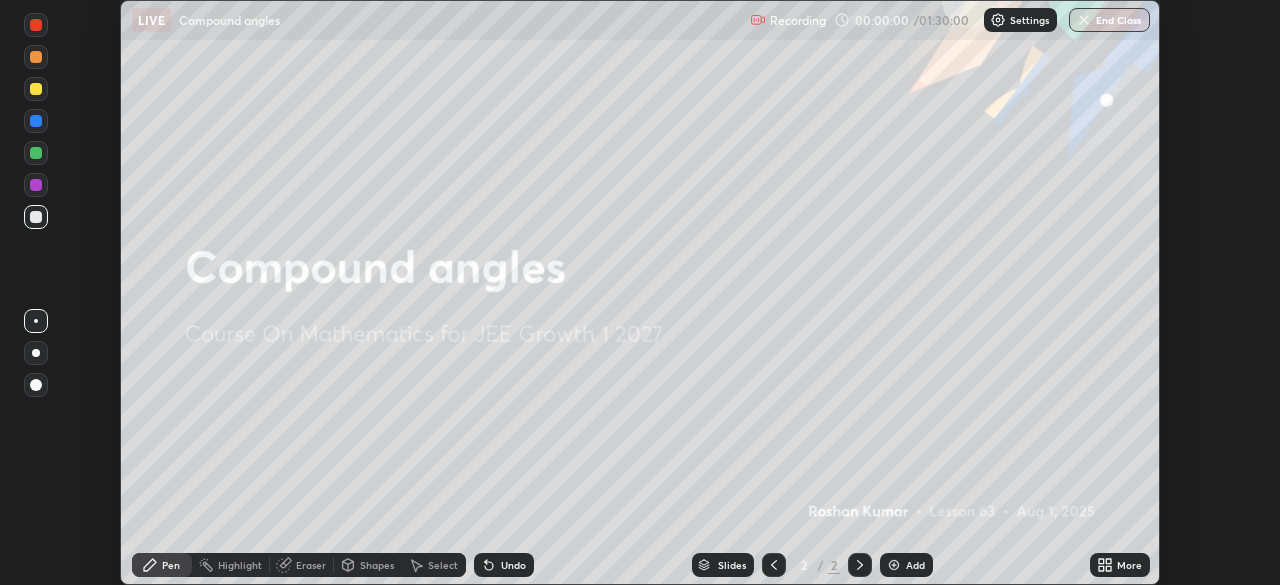 click 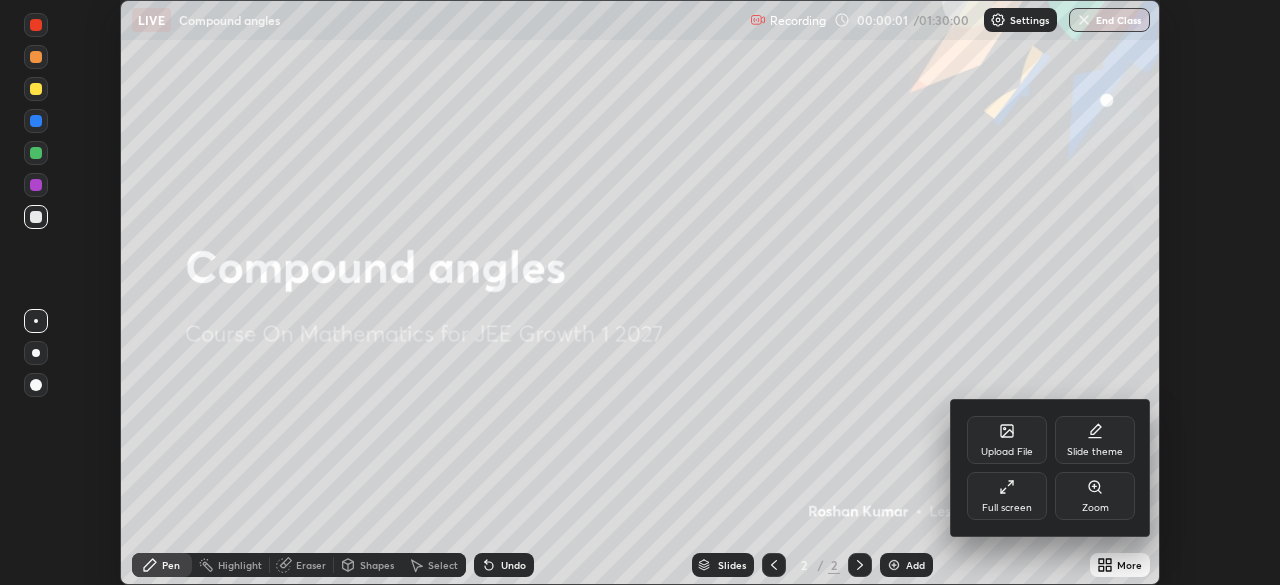 click on "Full screen" at bounding box center [1007, 496] 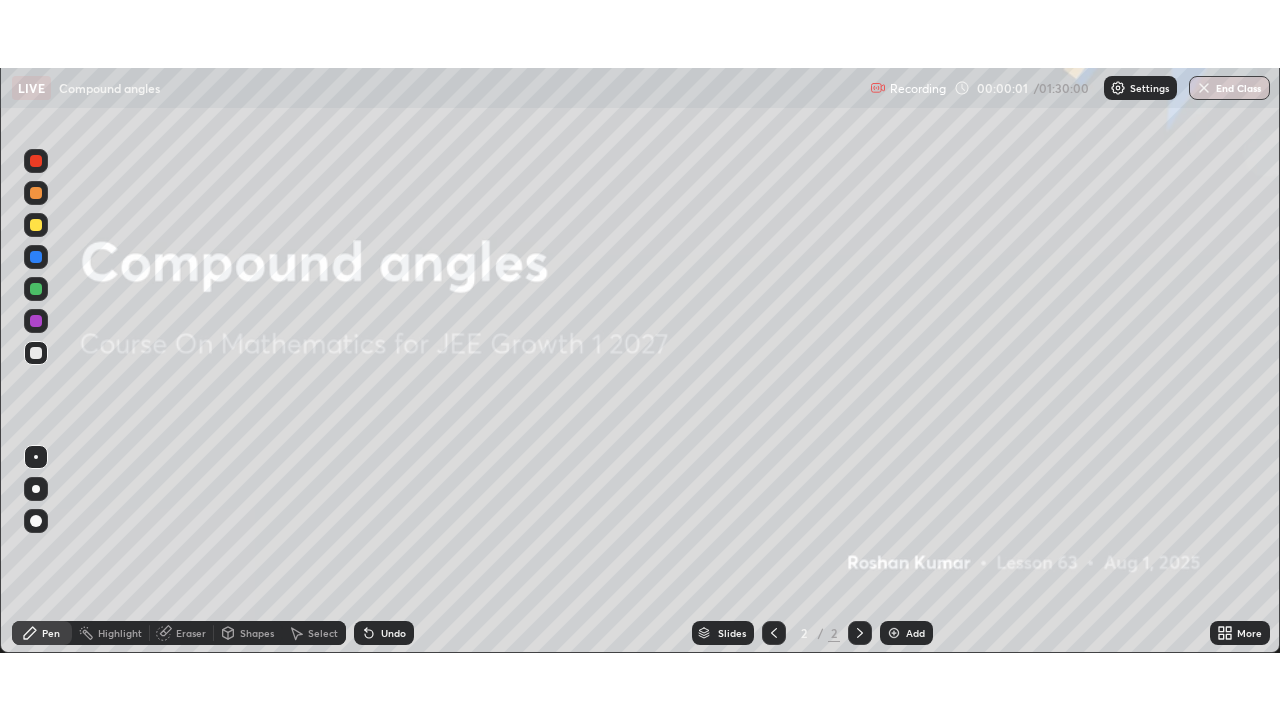 scroll, scrollTop: 99280, scrollLeft: 98720, axis: both 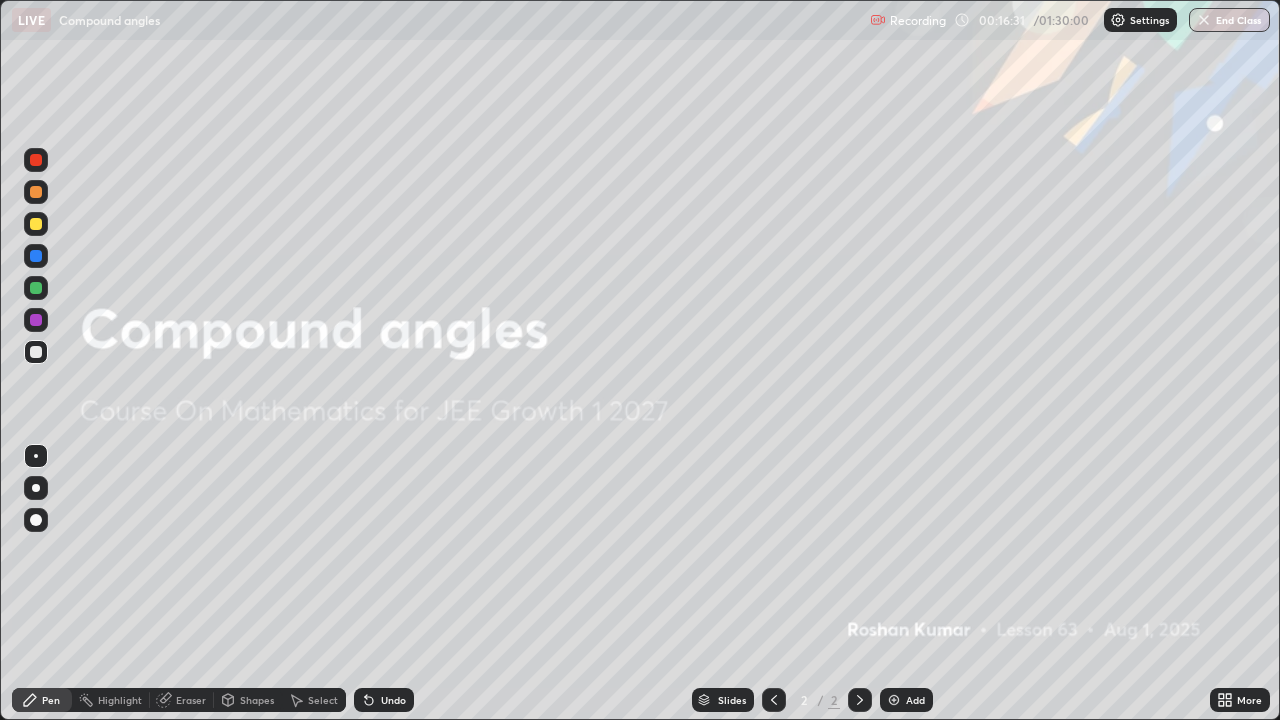 click at bounding box center [36, 520] 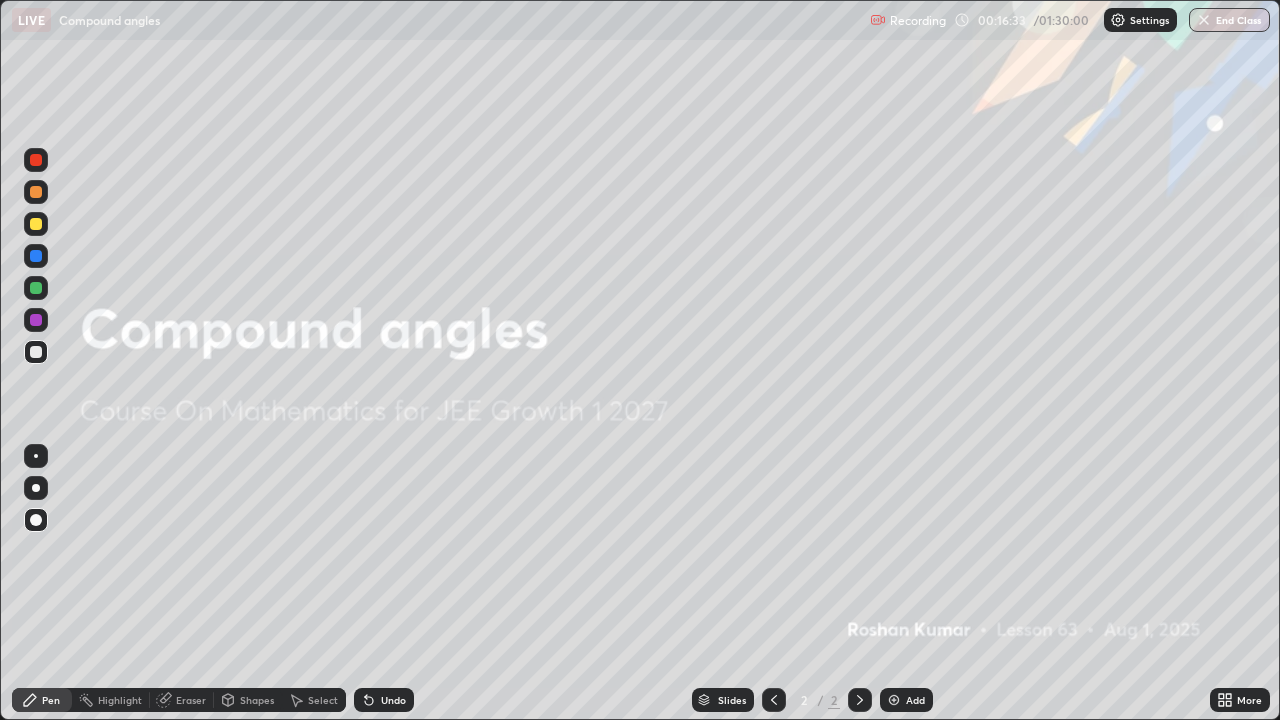 click at bounding box center (894, 700) 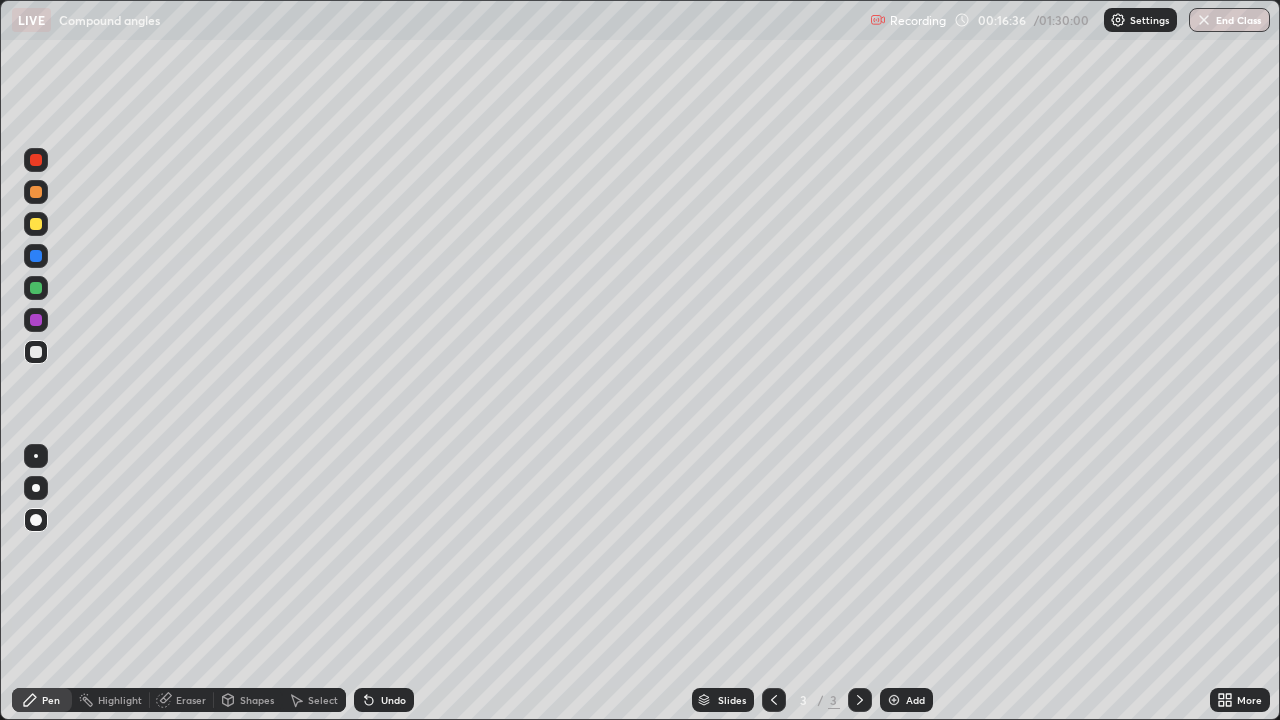 click at bounding box center (36, 224) 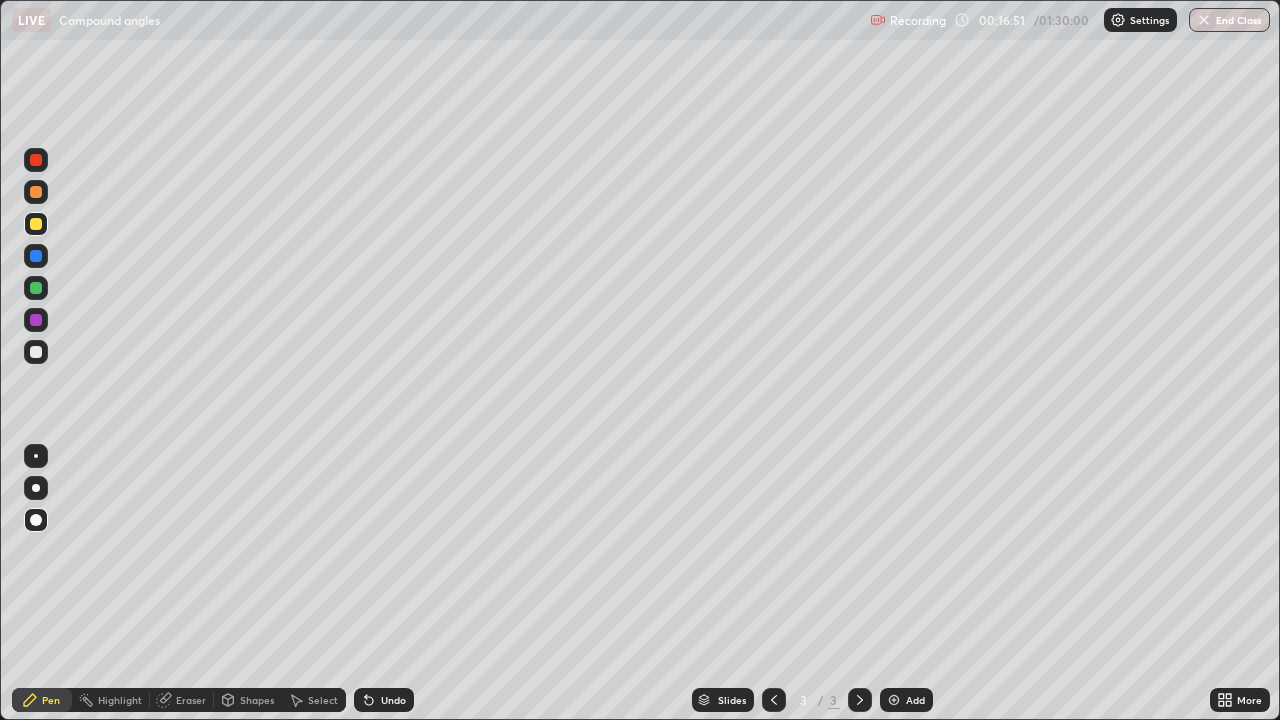 click at bounding box center [36, 256] 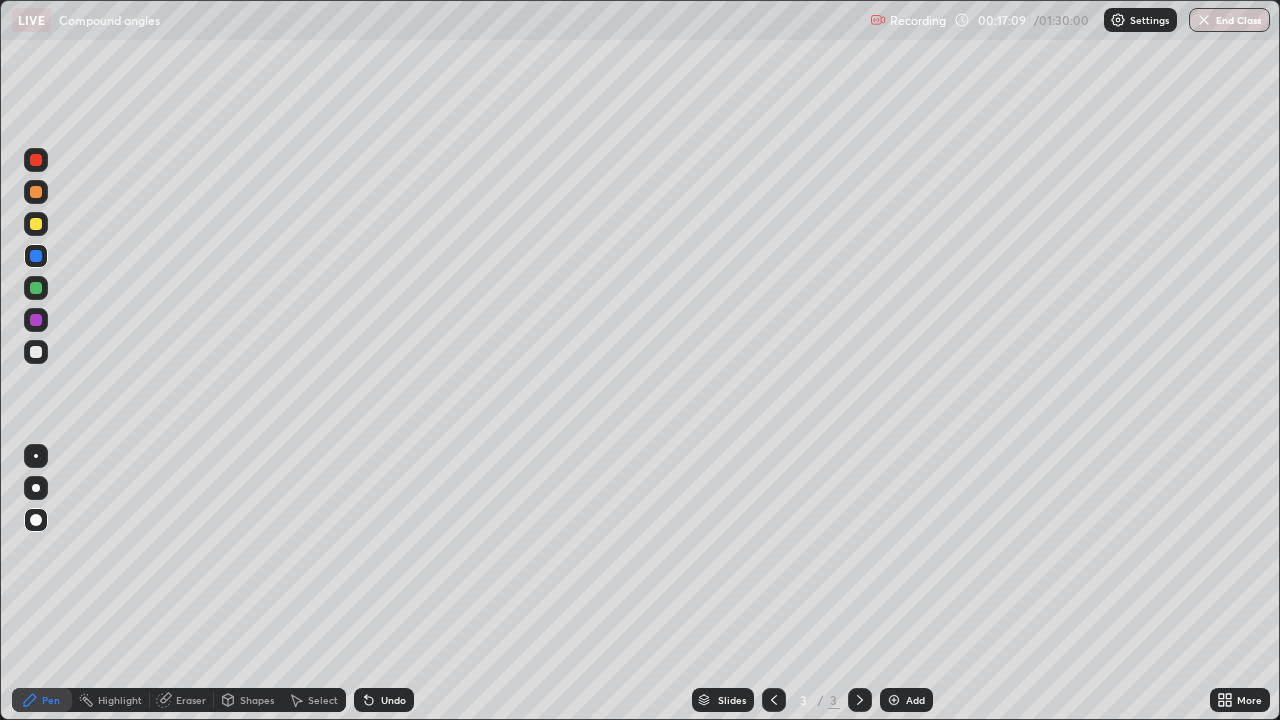 click at bounding box center (36, 320) 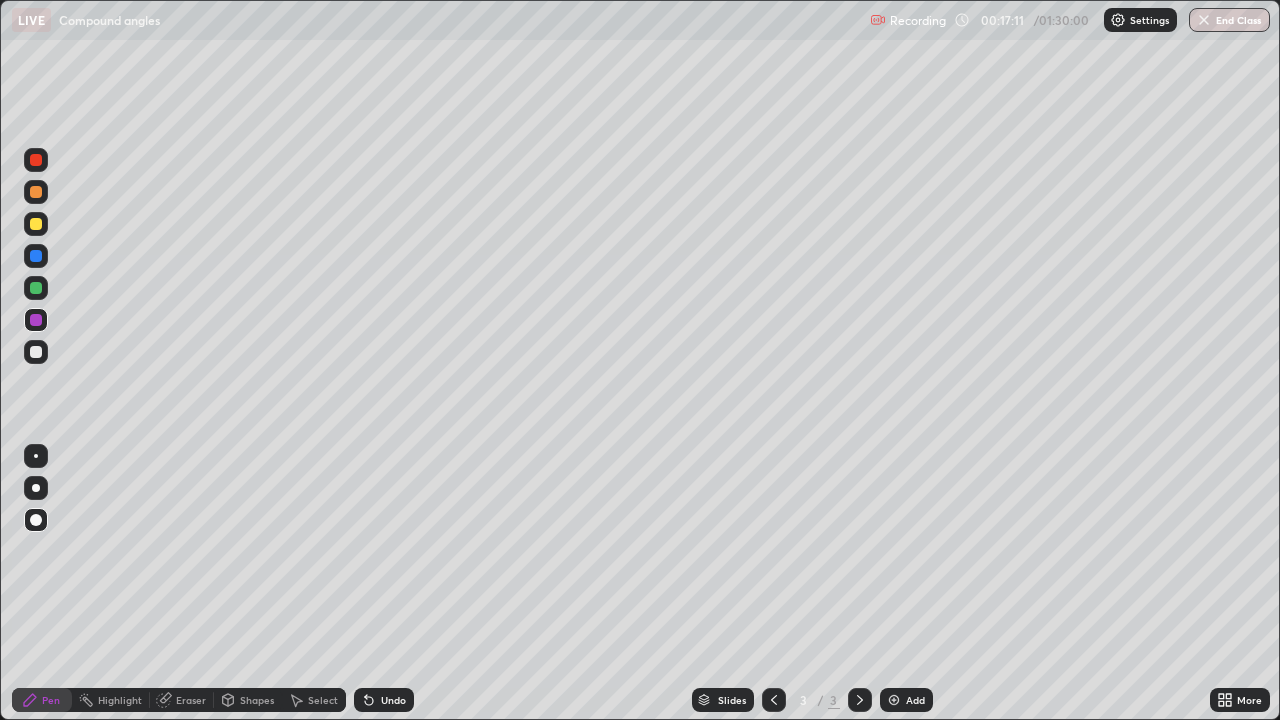 click at bounding box center [36, 256] 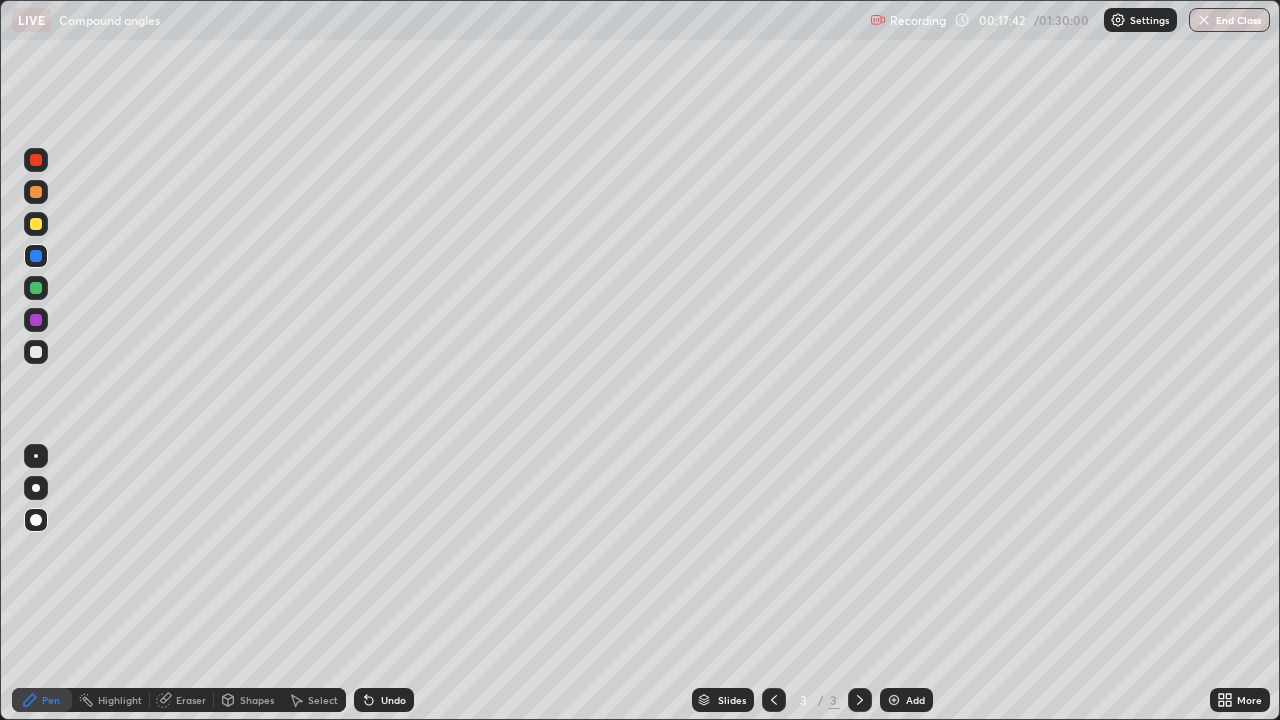 click at bounding box center [36, 320] 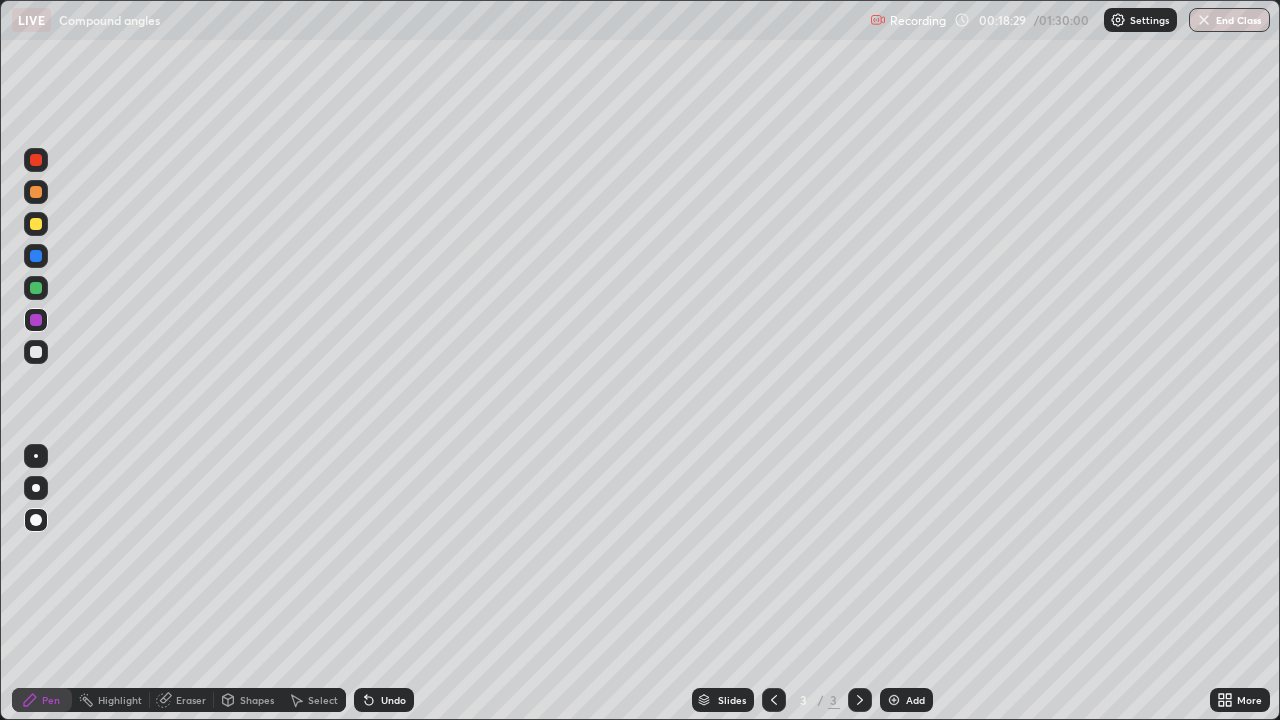 click at bounding box center (36, 256) 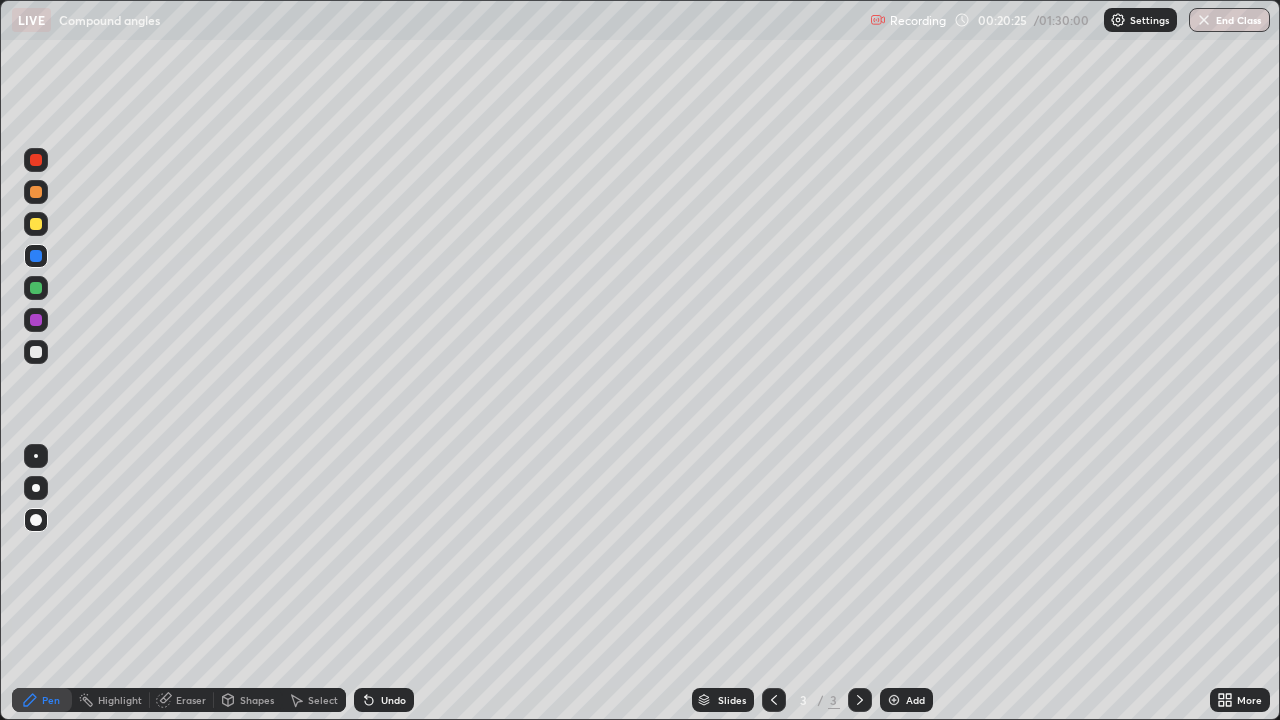 click at bounding box center [36, 224] 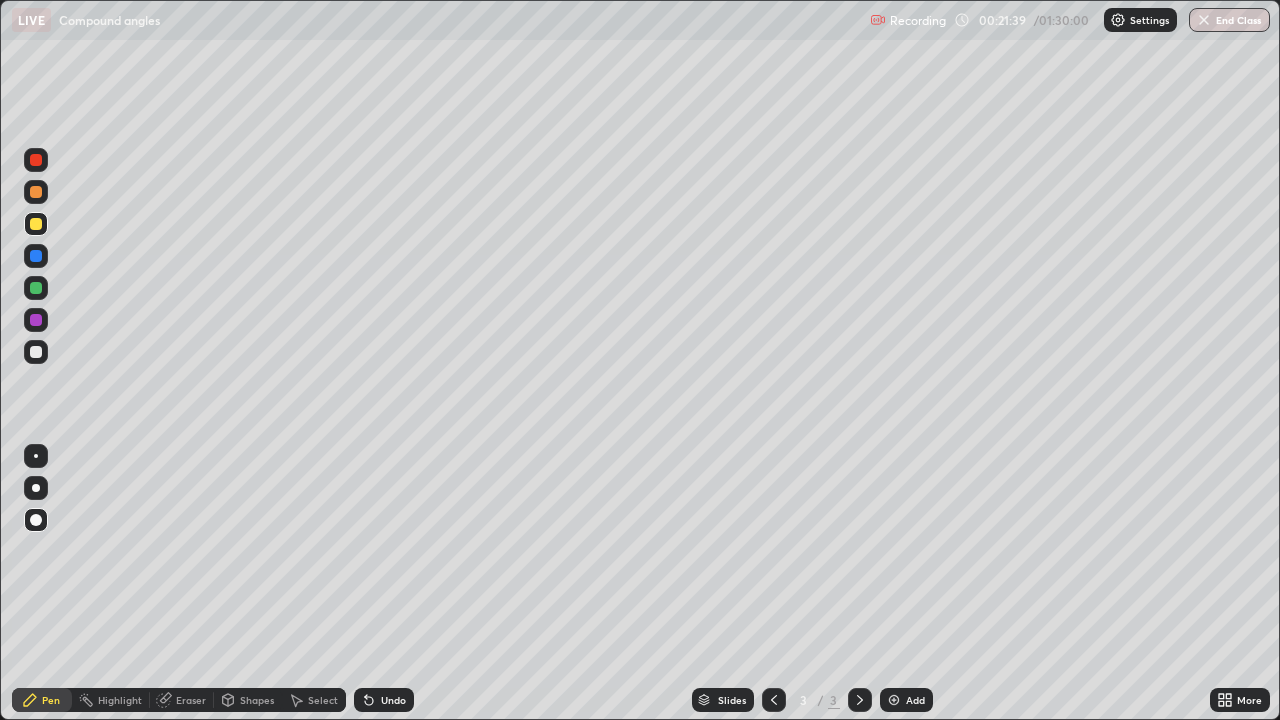 click at bounding box center [36, 256] 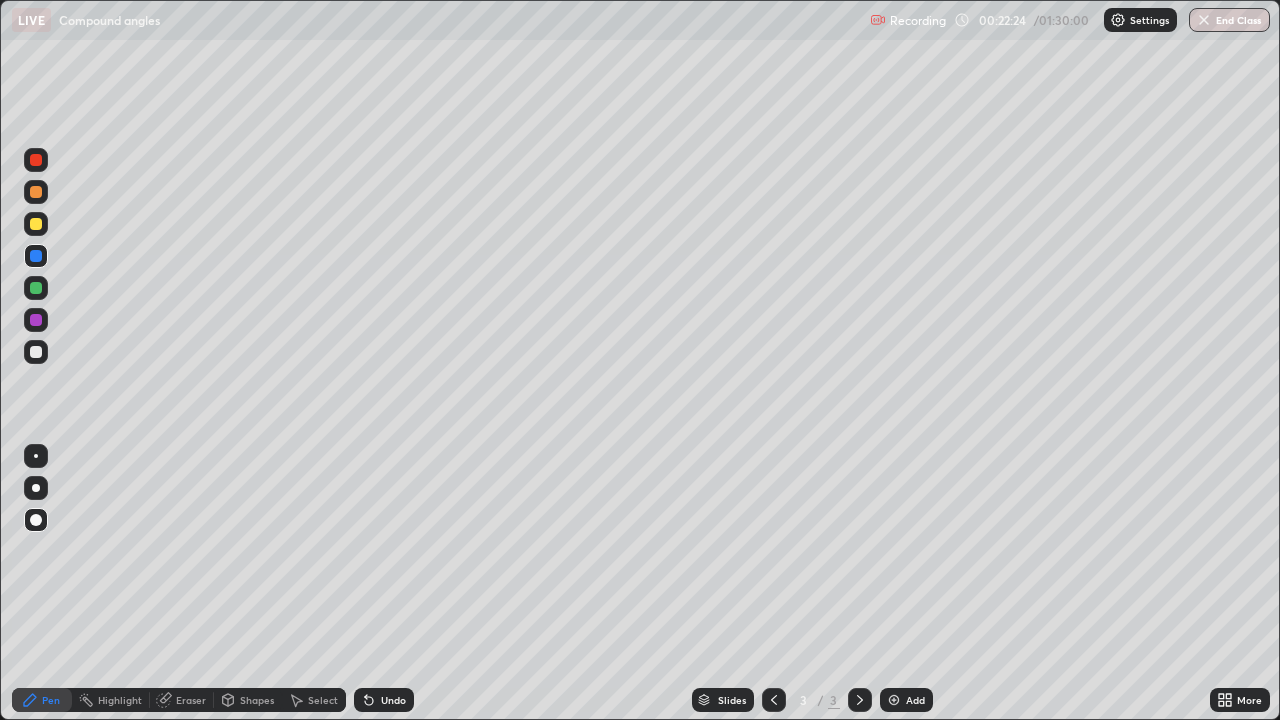 click at bounding box center (894, 700) 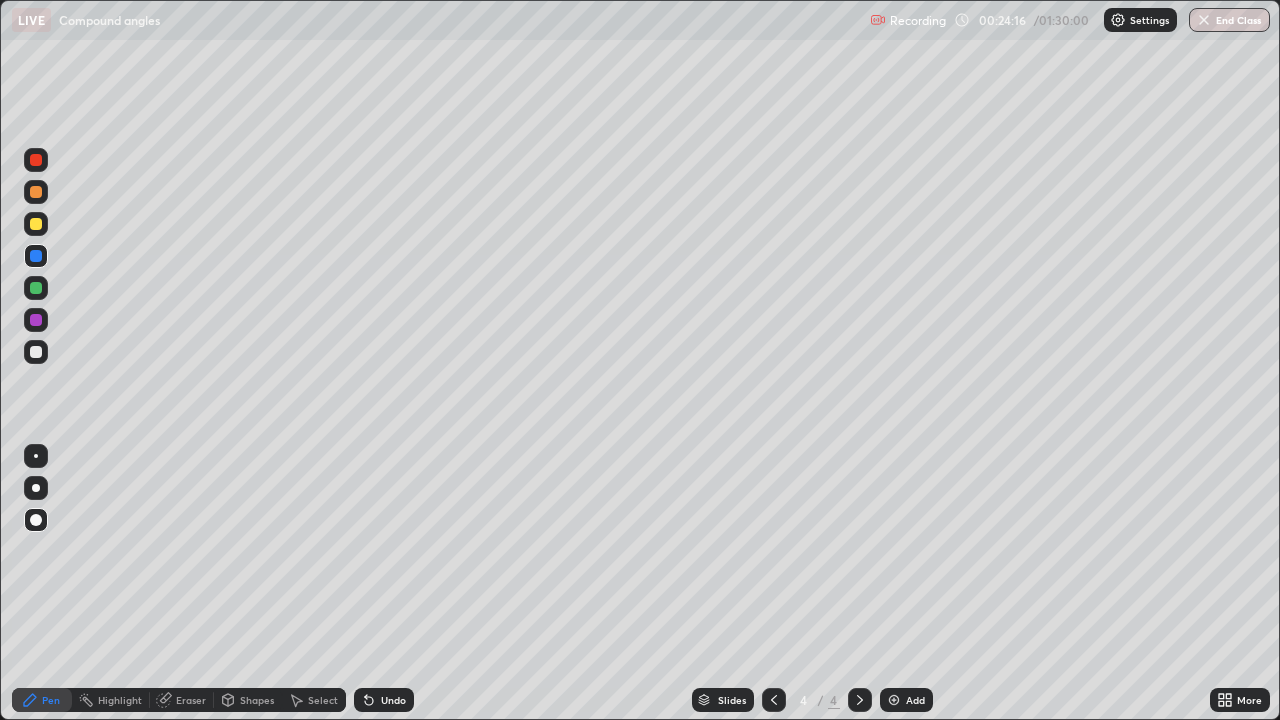 click at bounding box center [36, 224] 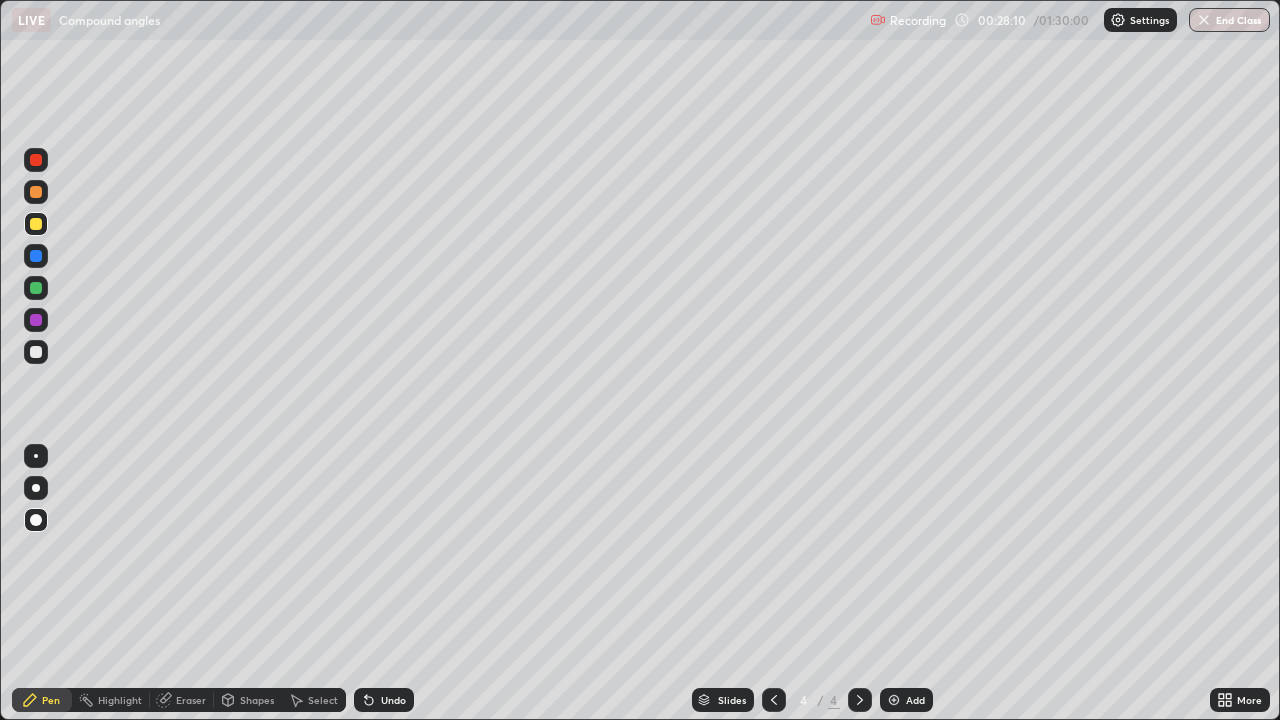 click at bounding box center [36, 256] 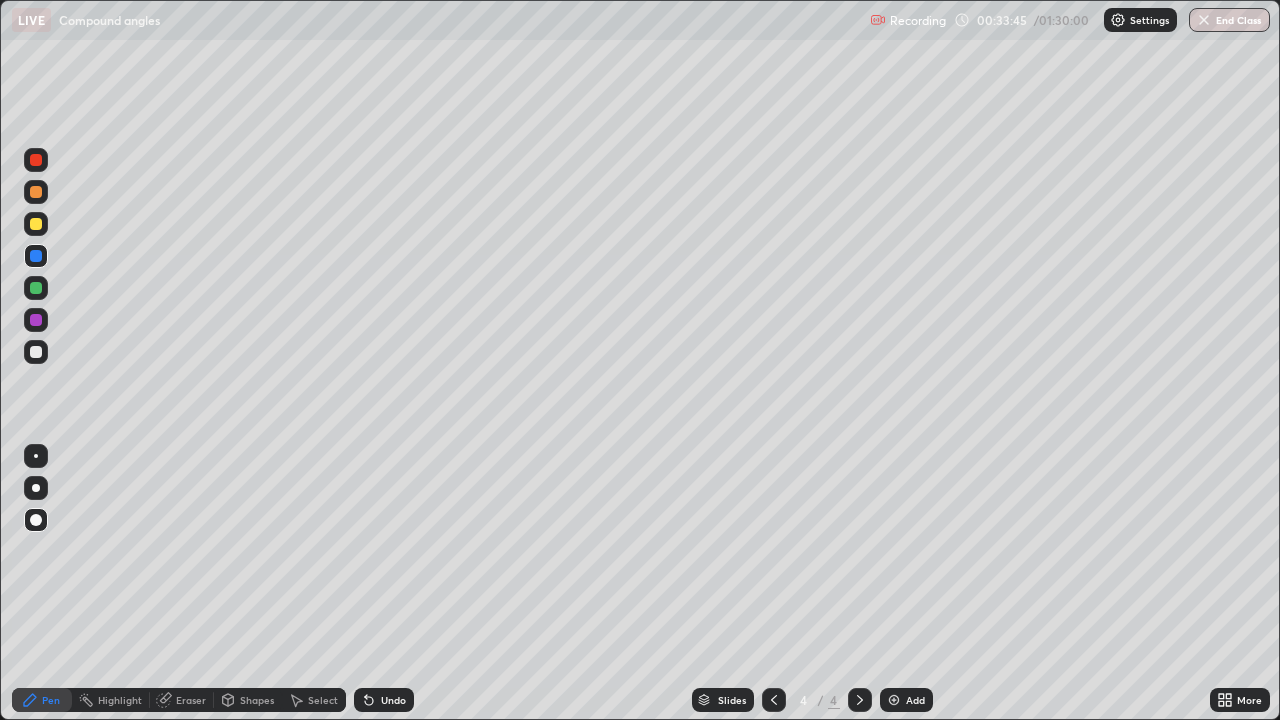 click at bounding box center [894, 700] 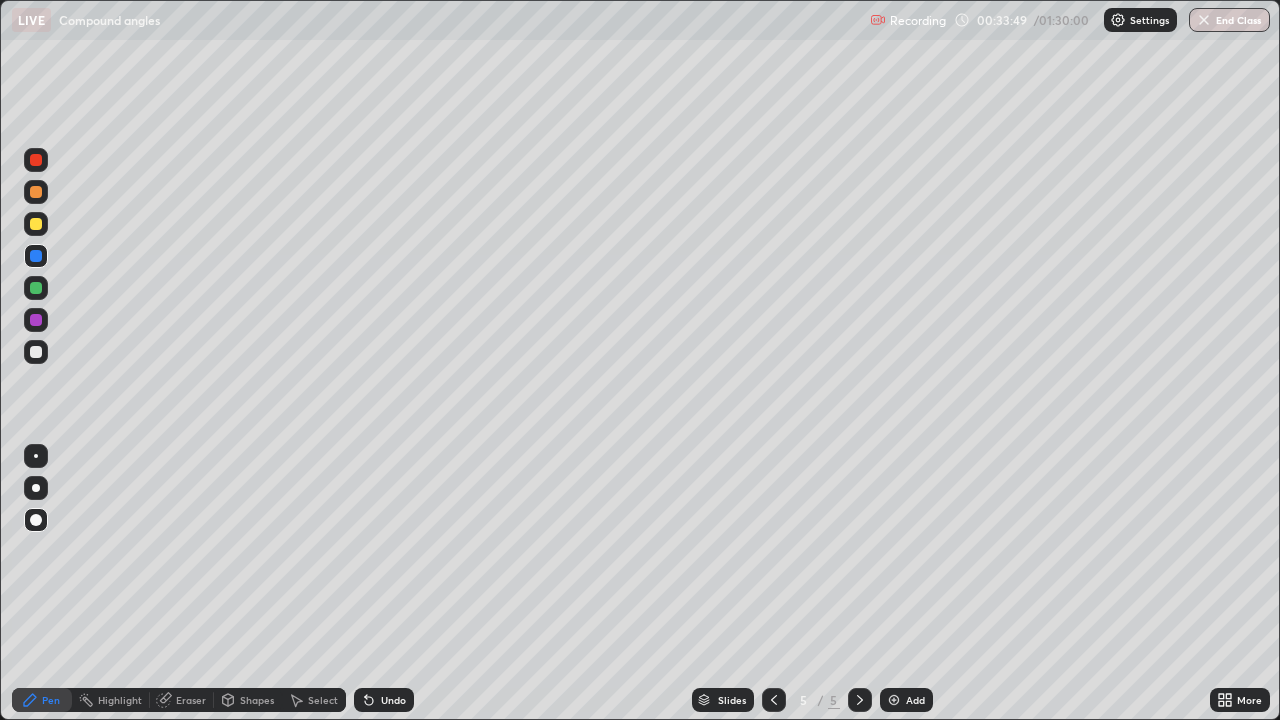 click at bounding box center (36, 192) 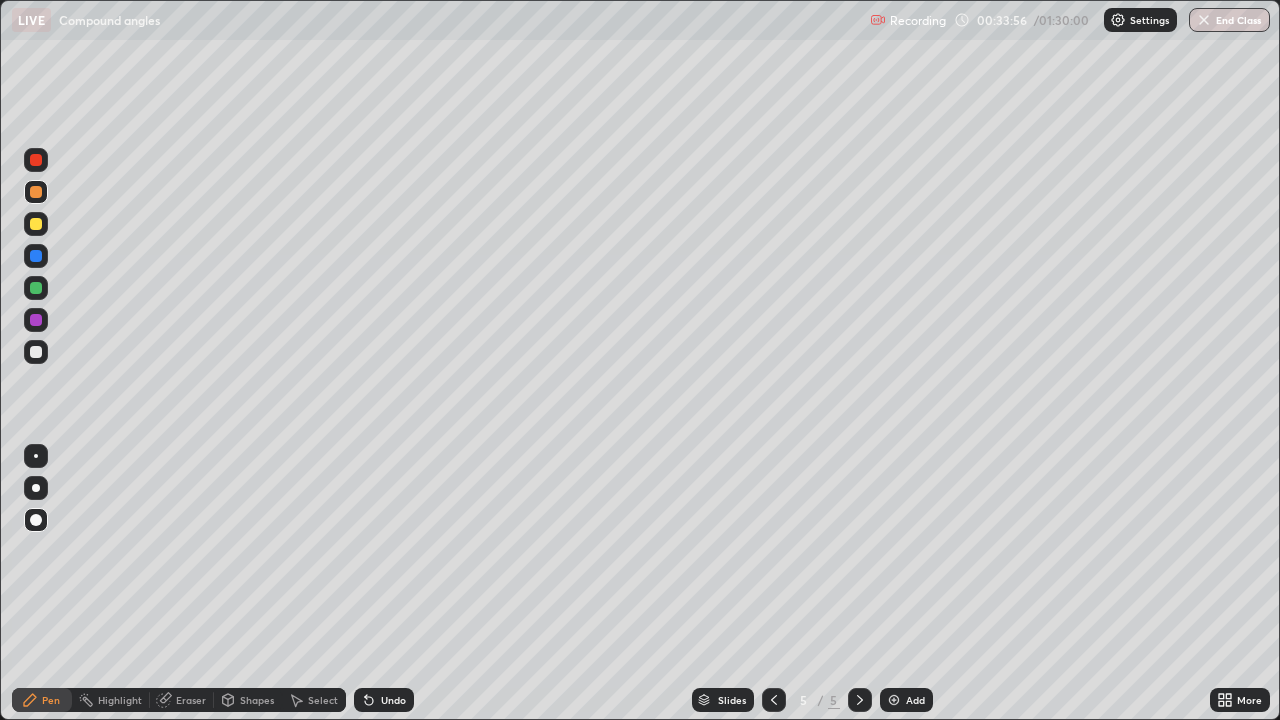 click at bounding box center [36, 224] 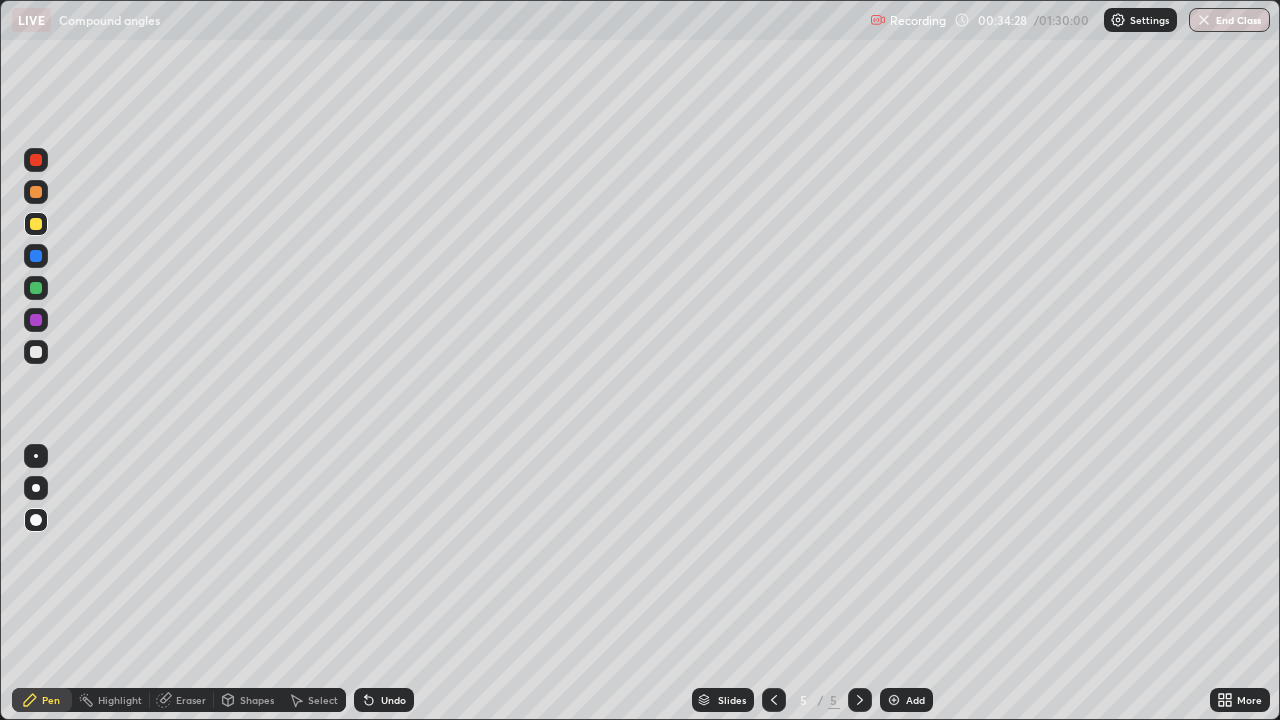 click at bounding box center (36, 256) 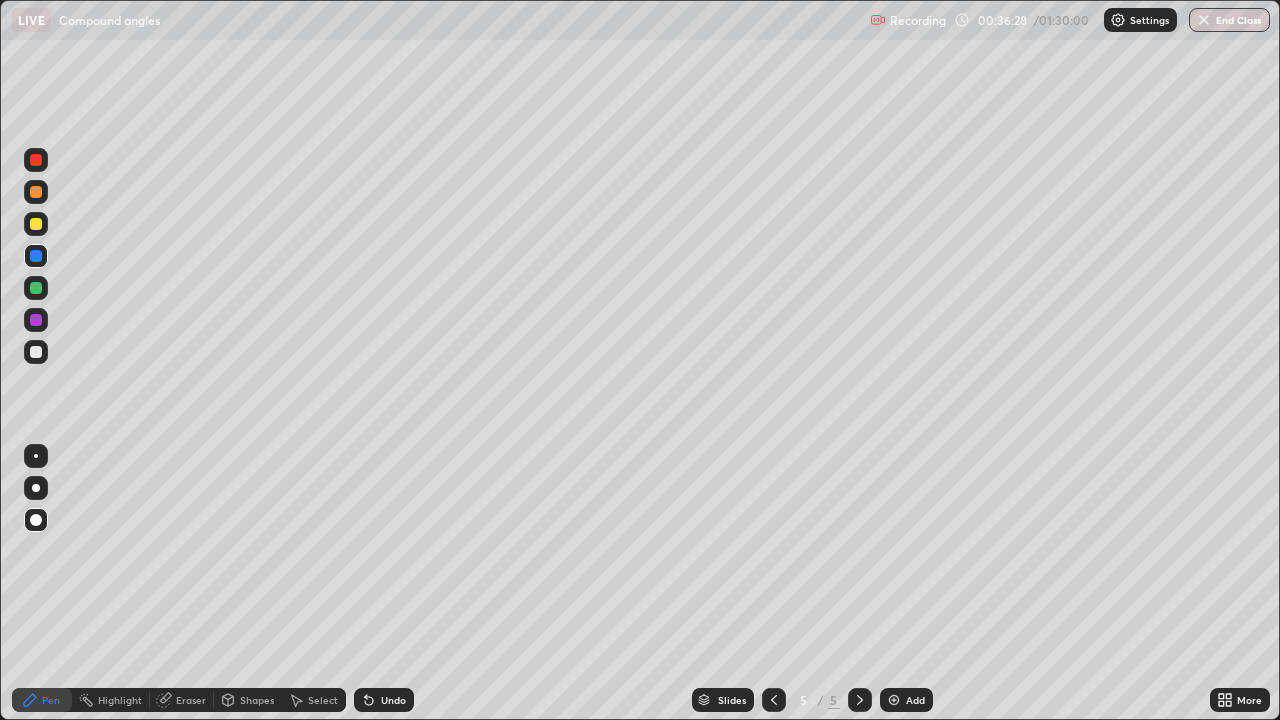 click at bounding box center [36, 288] 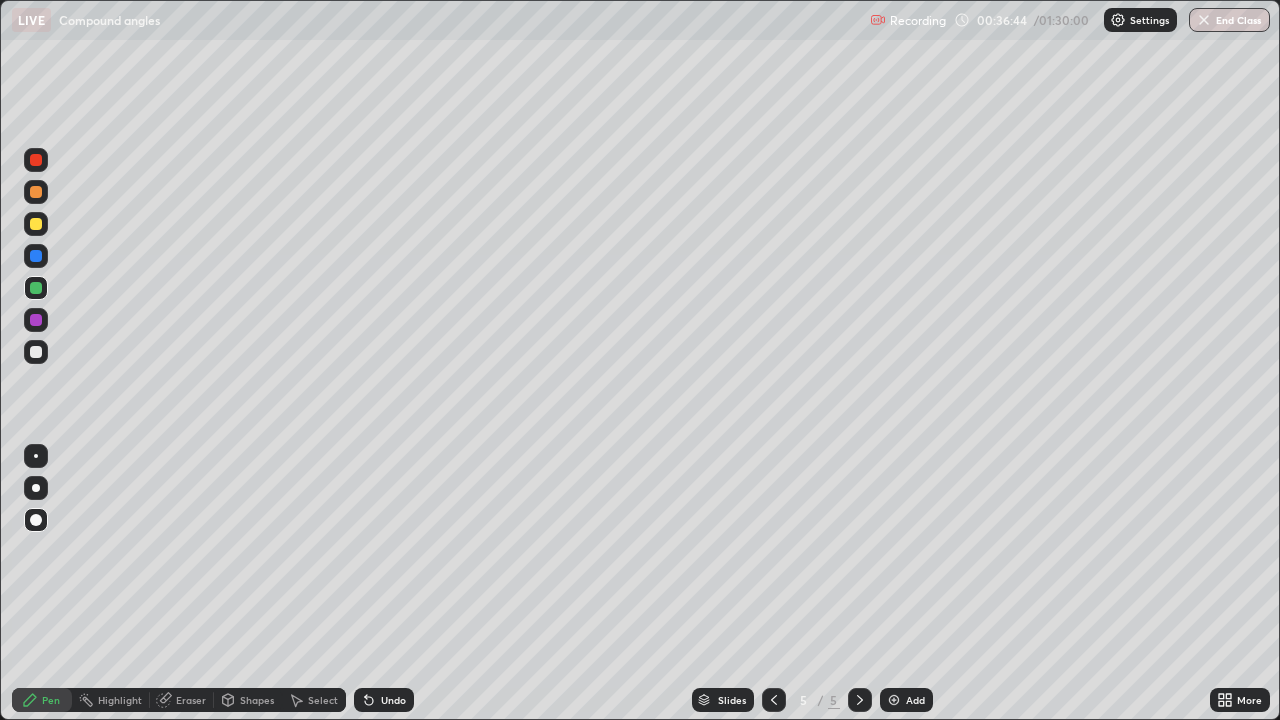 click at bounding box center (36, 352) 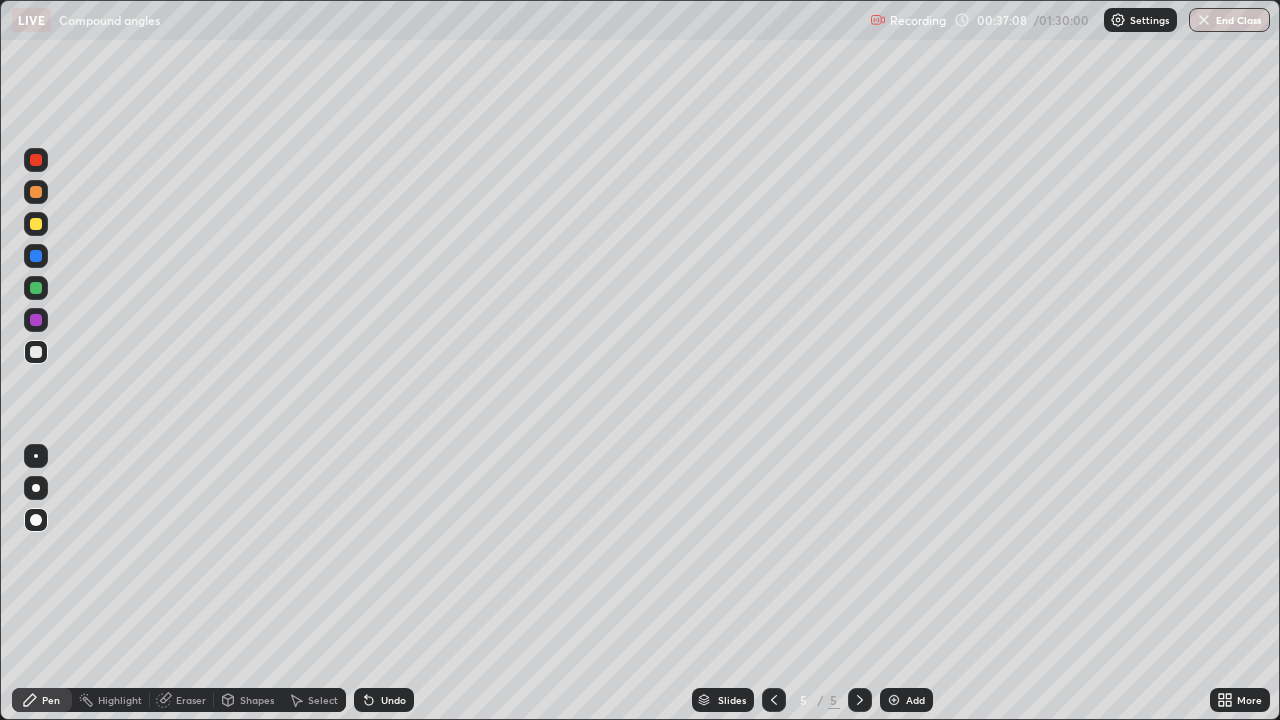 click at bounding box center (36, 320) 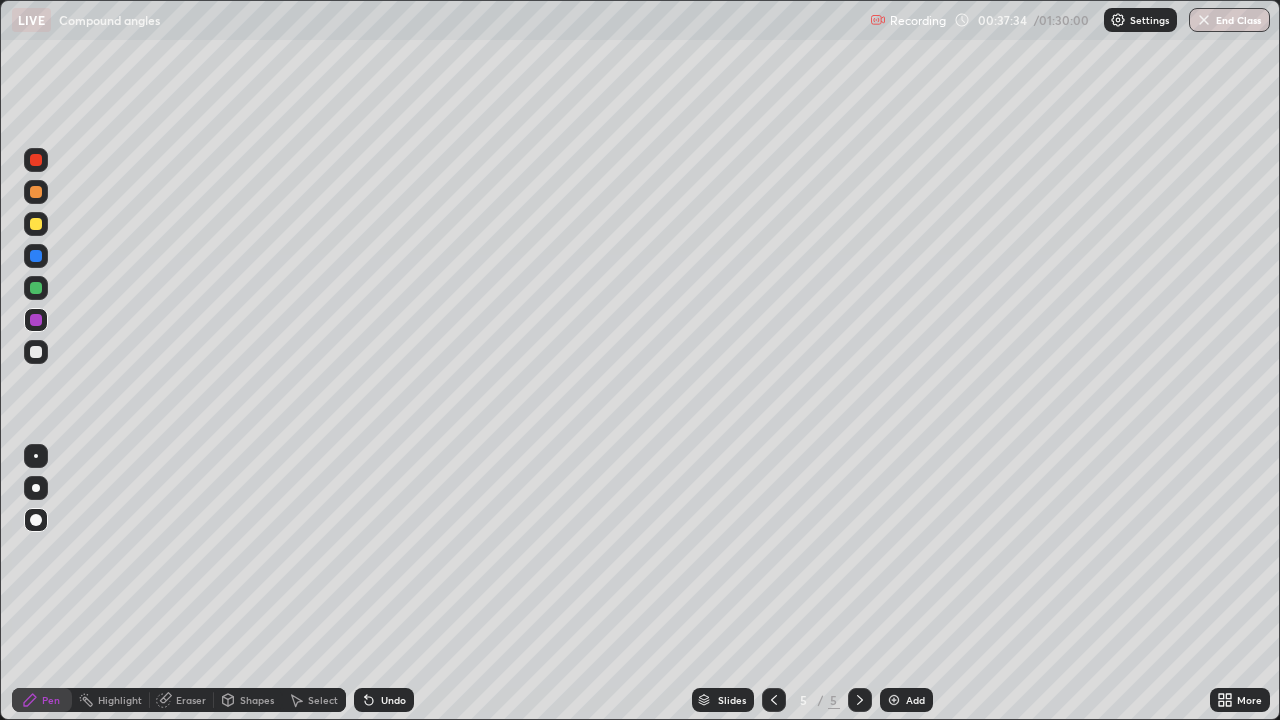 click at bounding box center [36, 352] 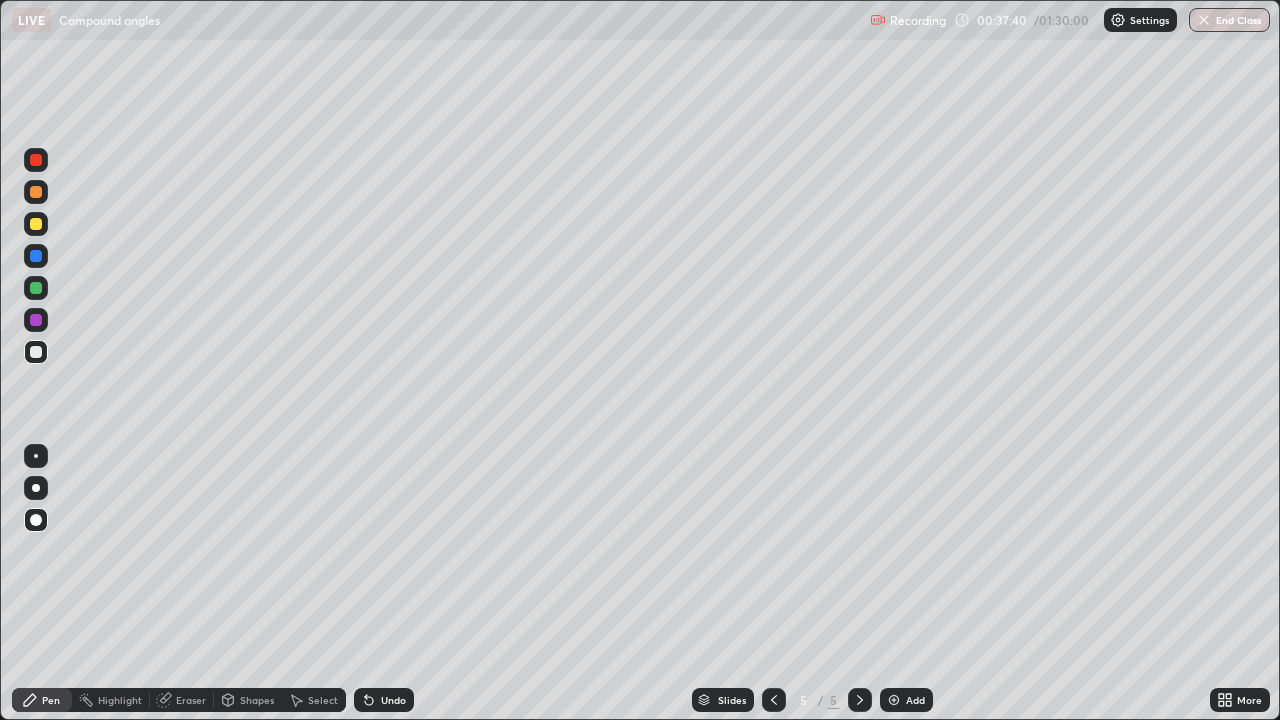 click at bounding box center (36, 224) 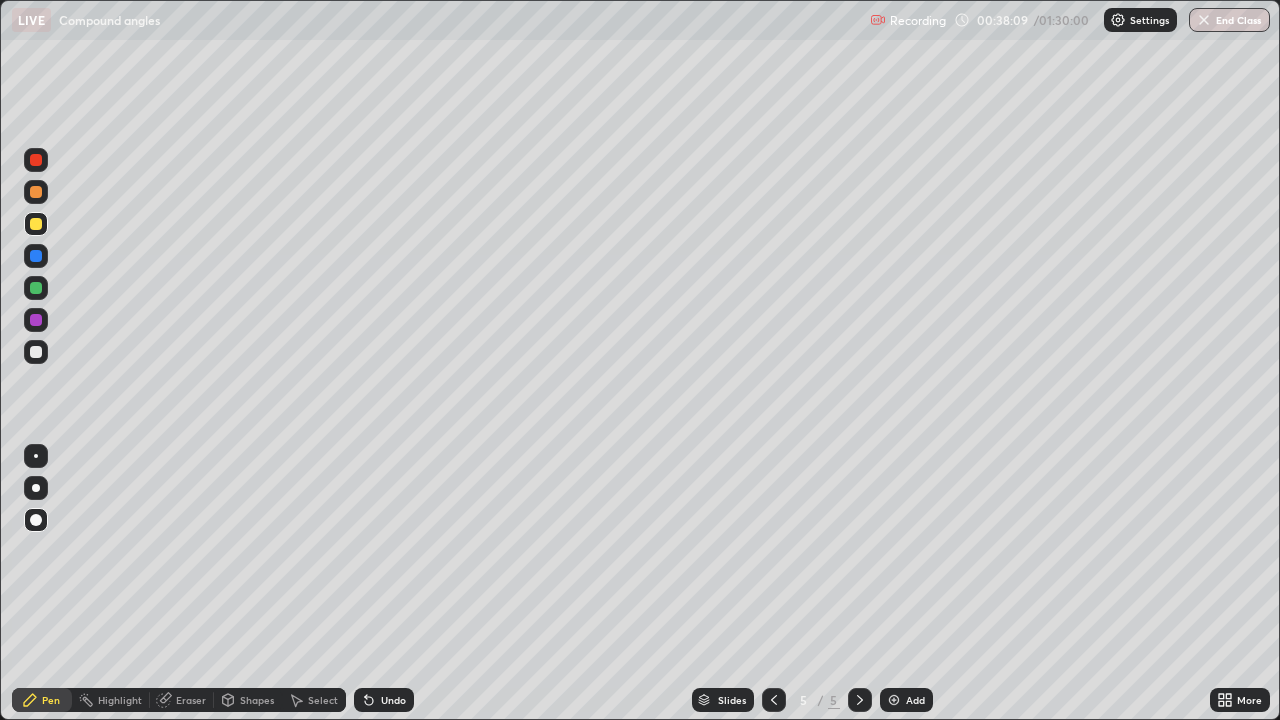 click at bounding box center (36, 320) 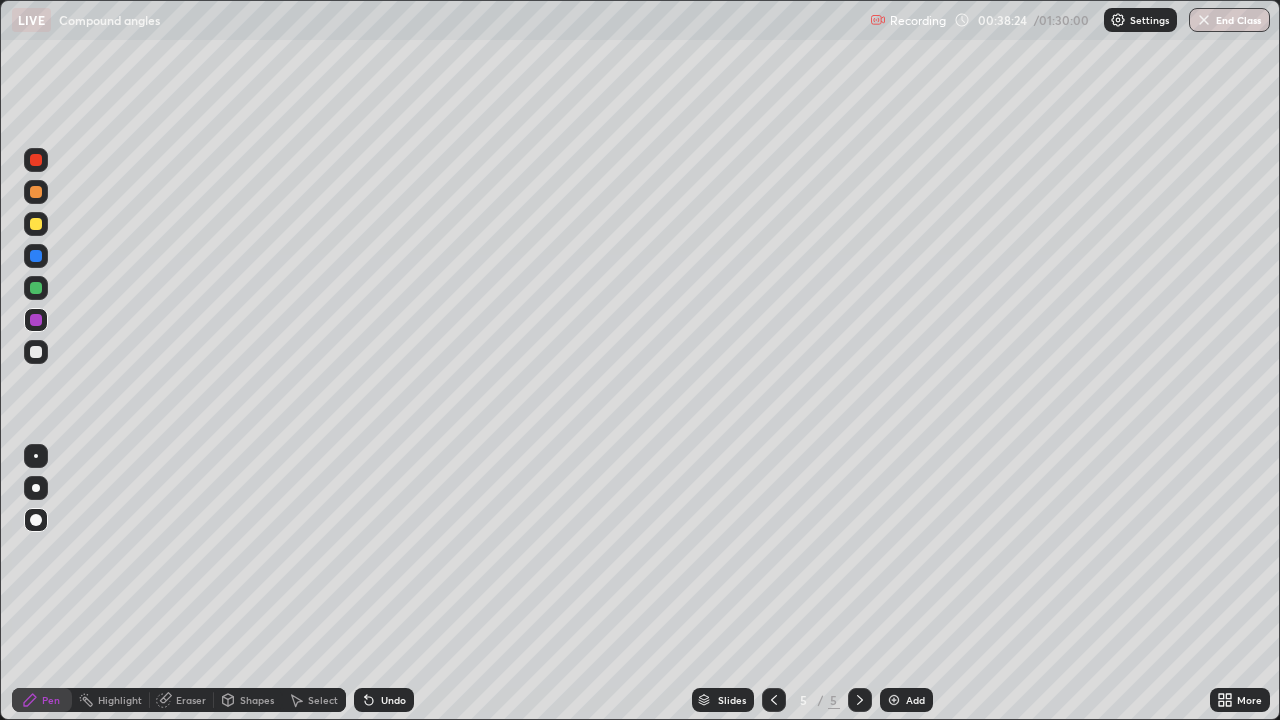 click at bounding box center [36, 288] 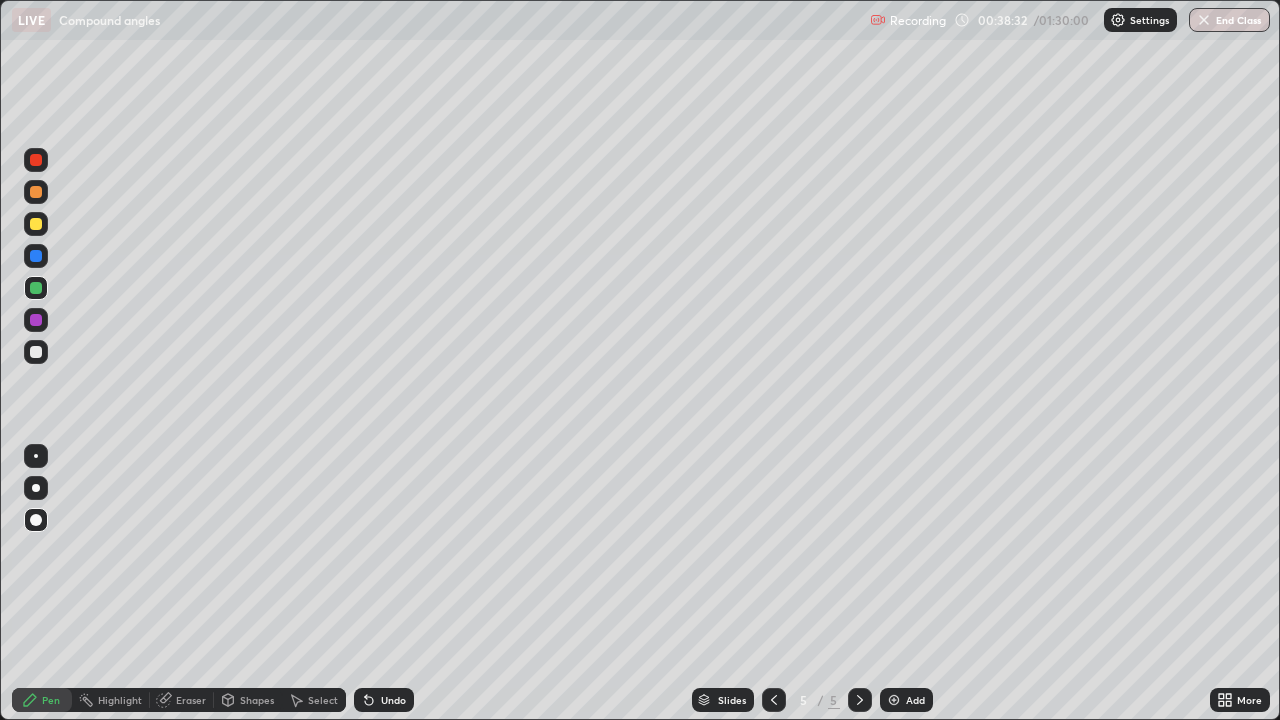 click at bounding box center [36, 352] 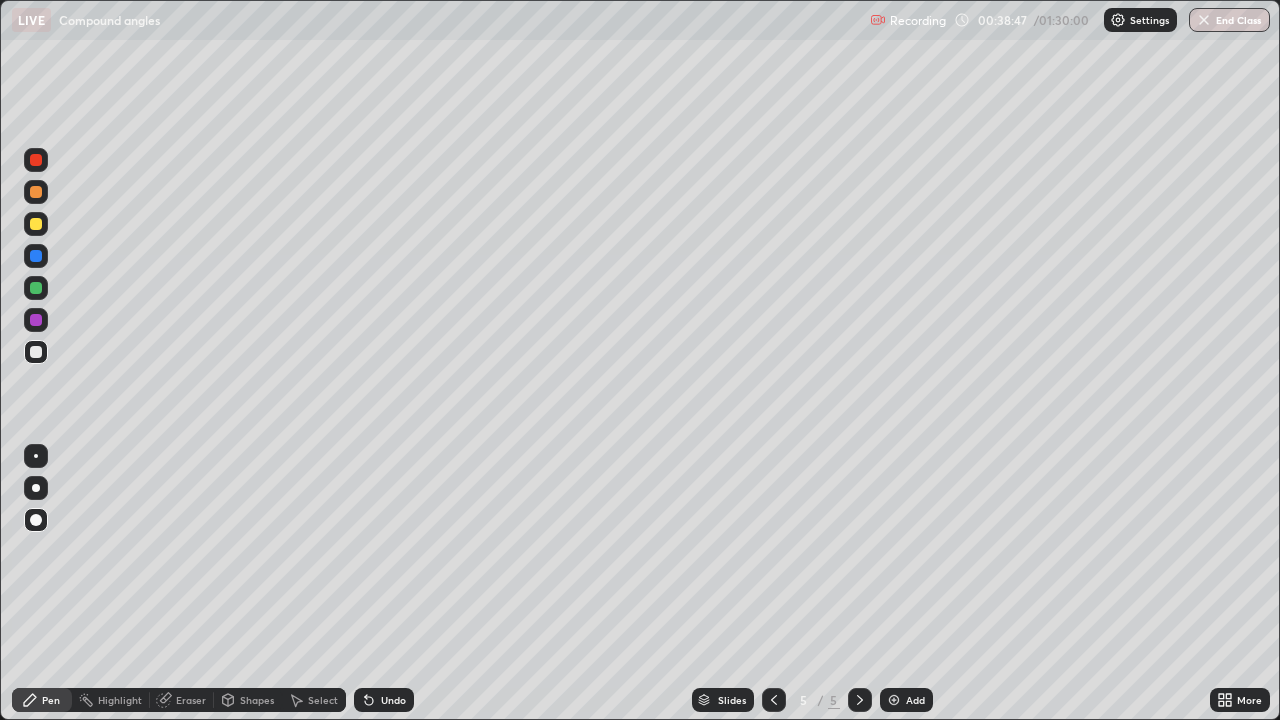 click at bounding box center (36, 256) 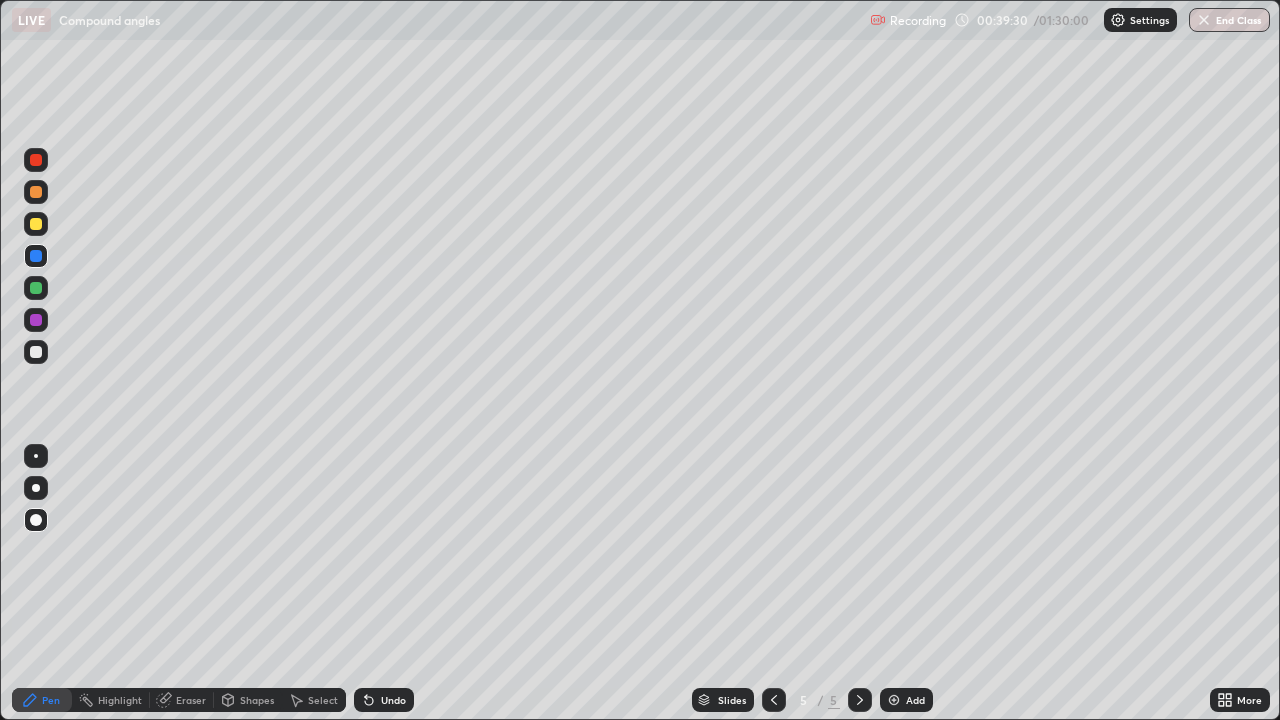 click at bounding box center [36, 352] 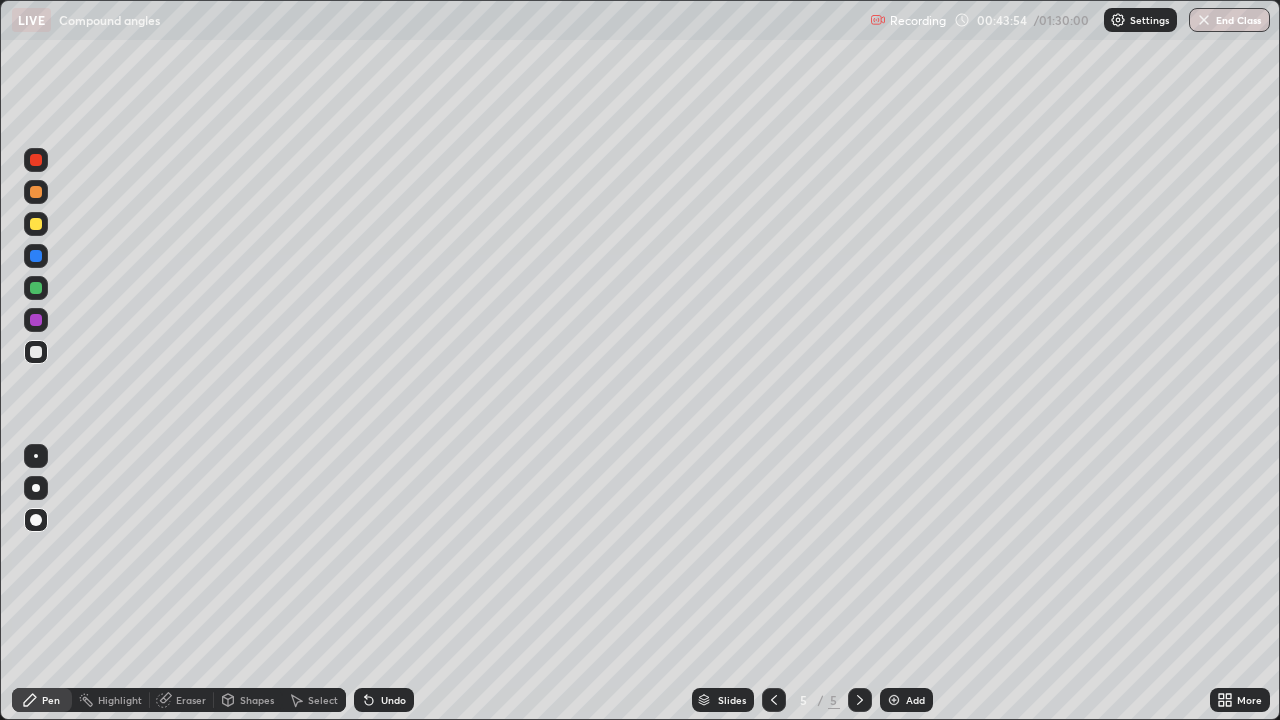 click at bounding box center [894, 700] 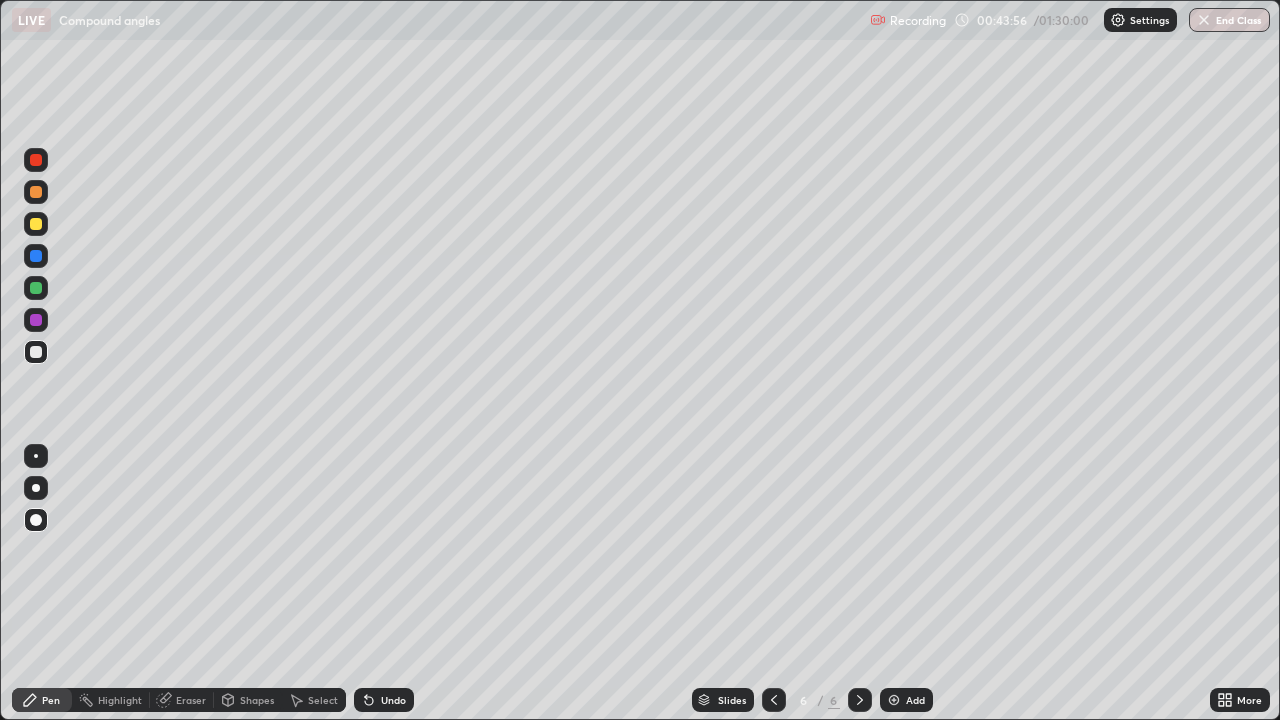 click at bounding box center [36, 192] 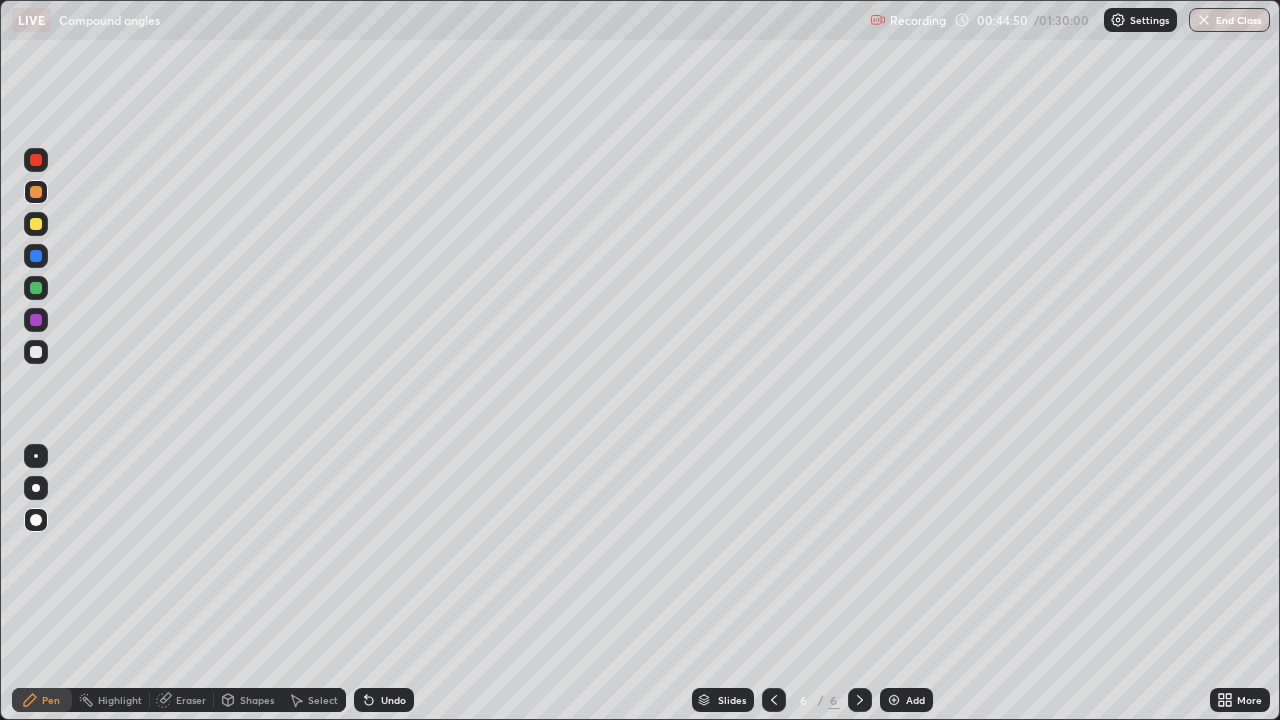 click at bounding box center (36, 288) 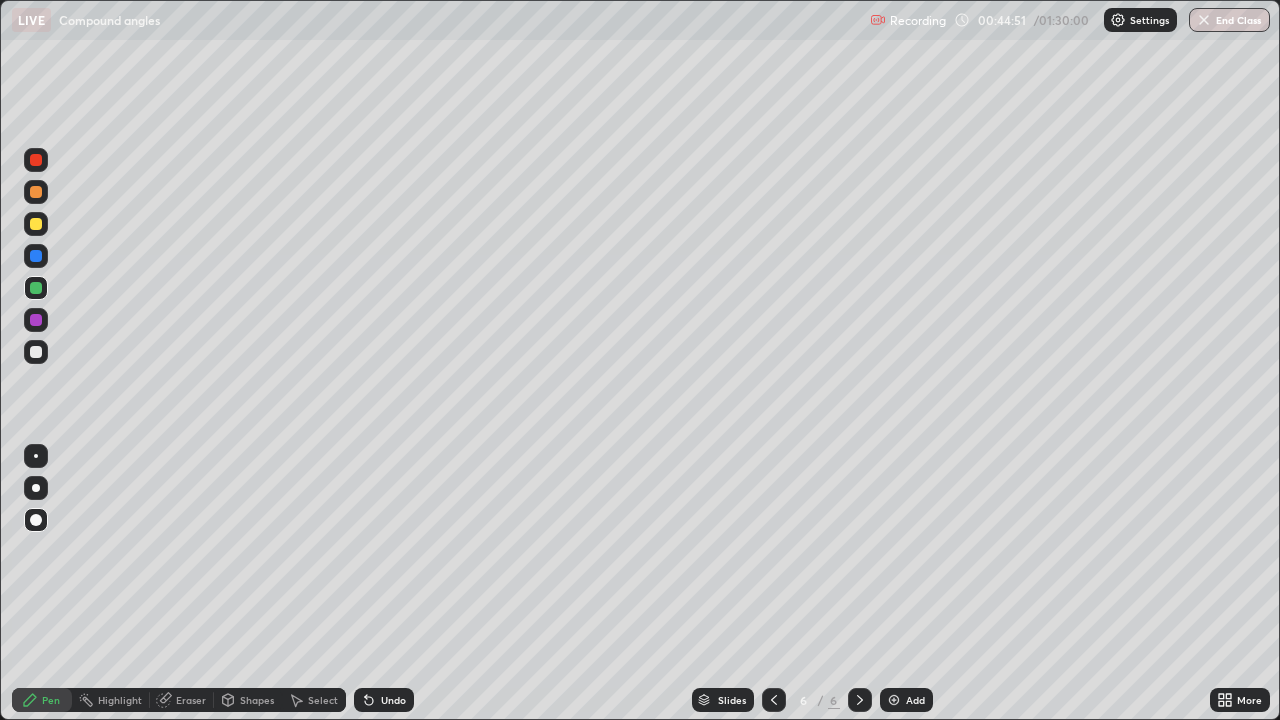 click at bounding box center (36, 192) 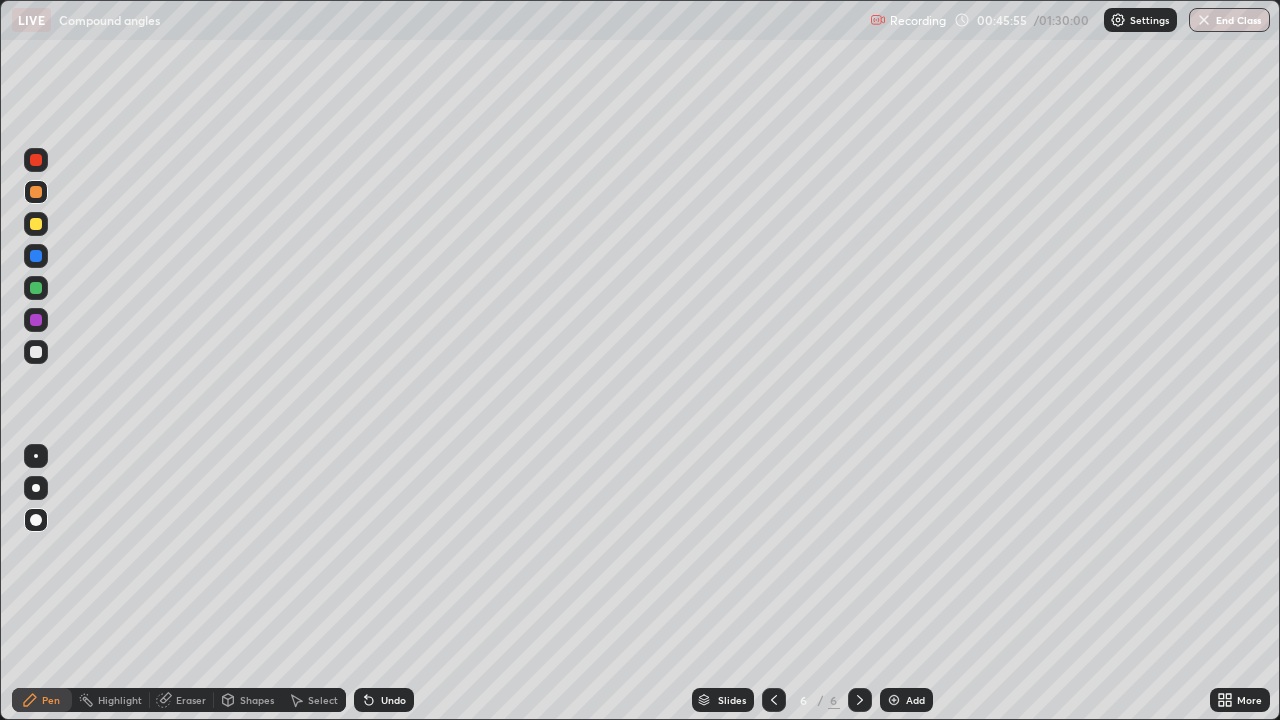 click at bounding box center [36, 320] 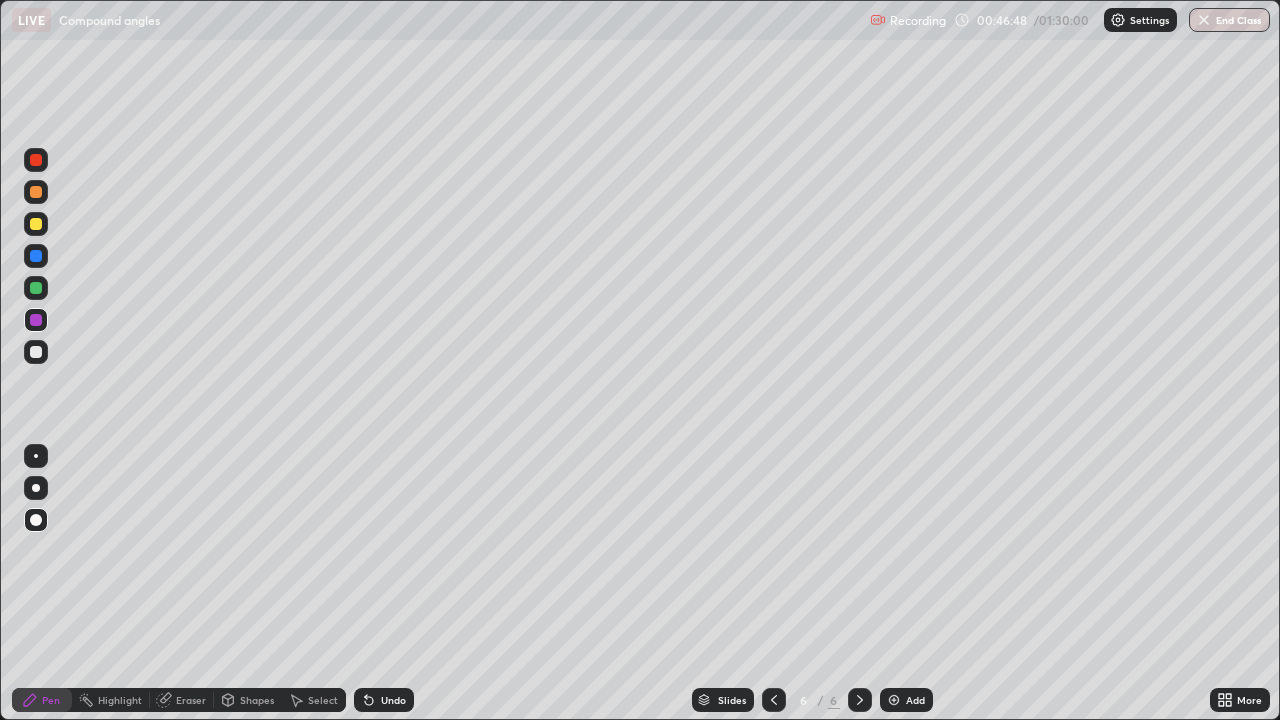click at bounding box center [36, 224] 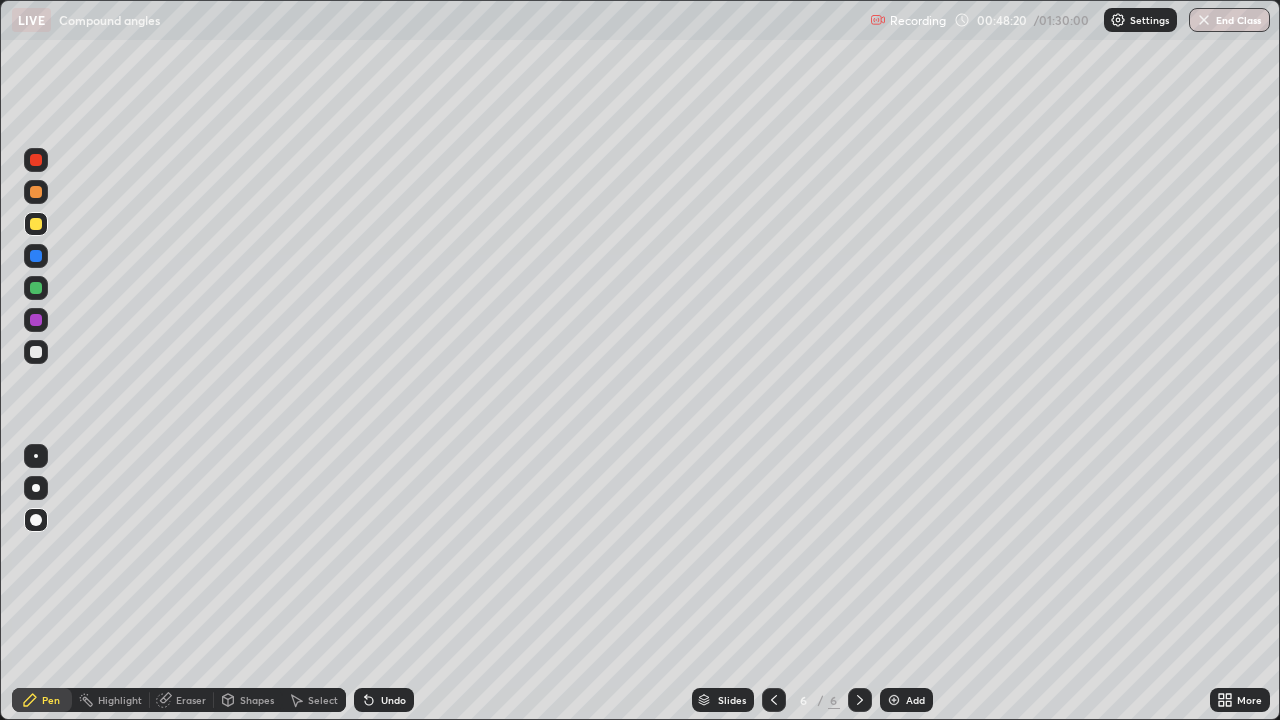 click at bounding box center [36, 320] 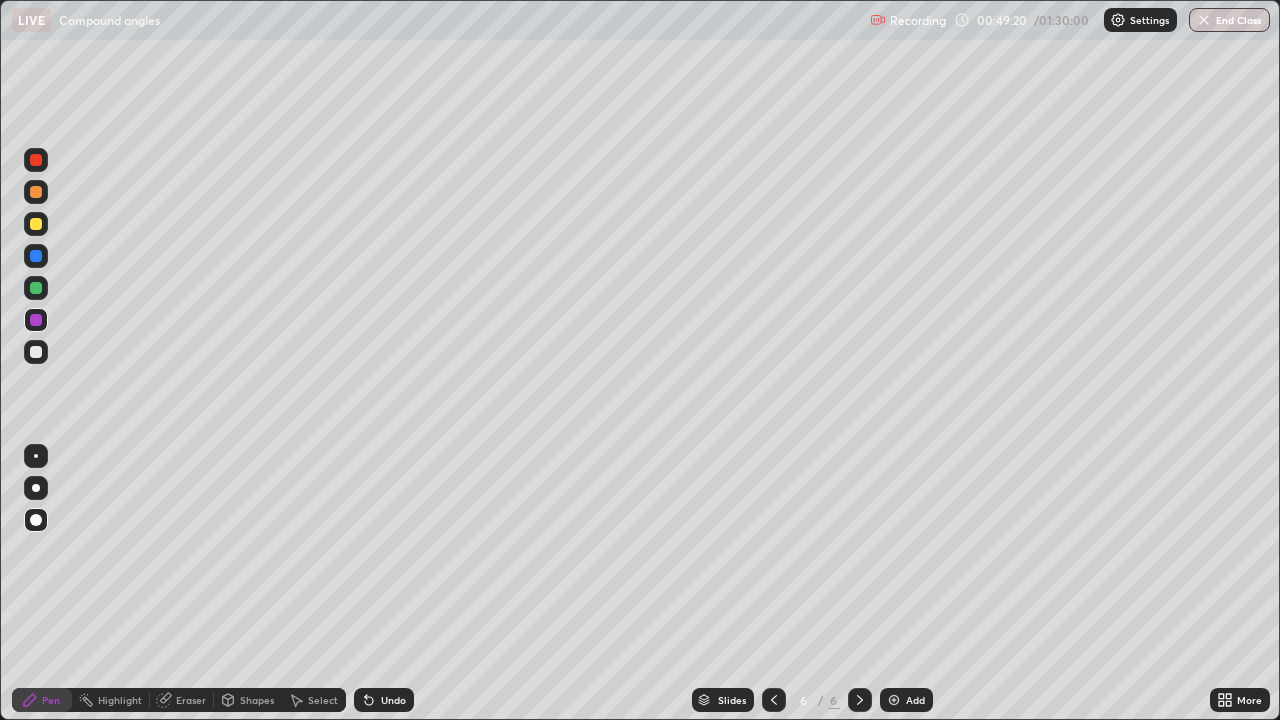 click on "Eraser" at bounding box center [191, 700] 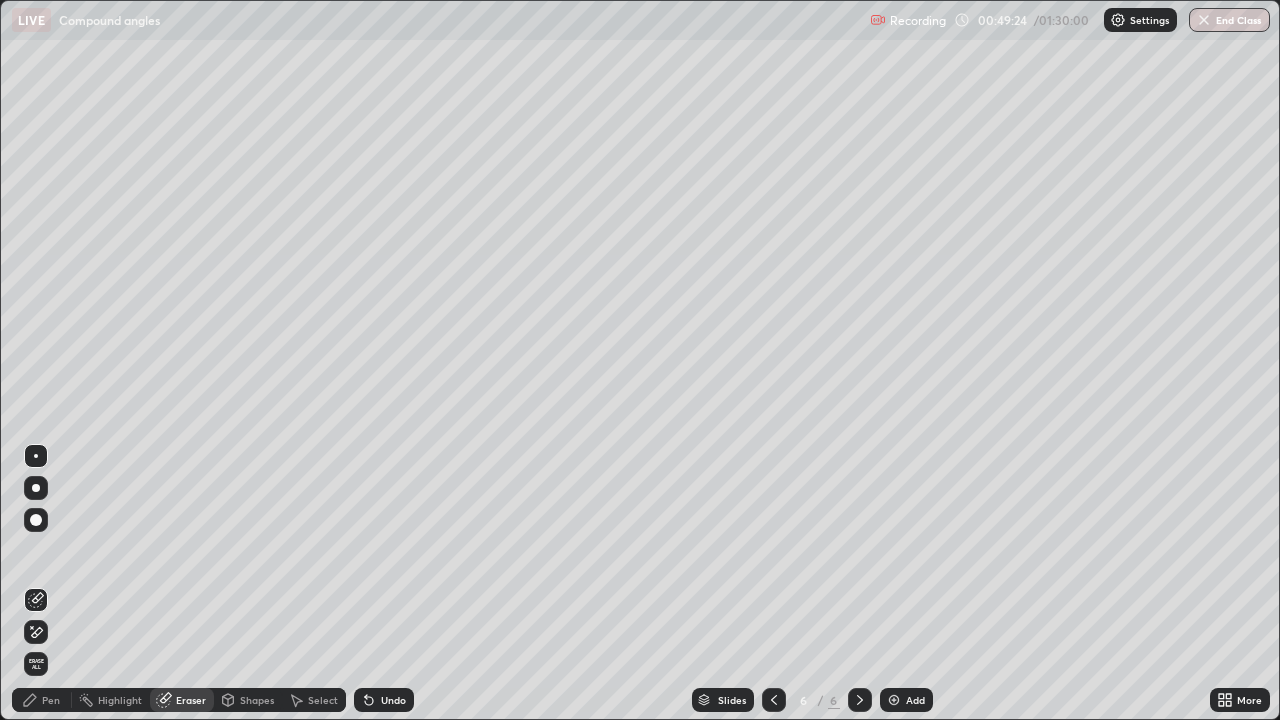 click on "Pen" at bounding box center (42, 700) 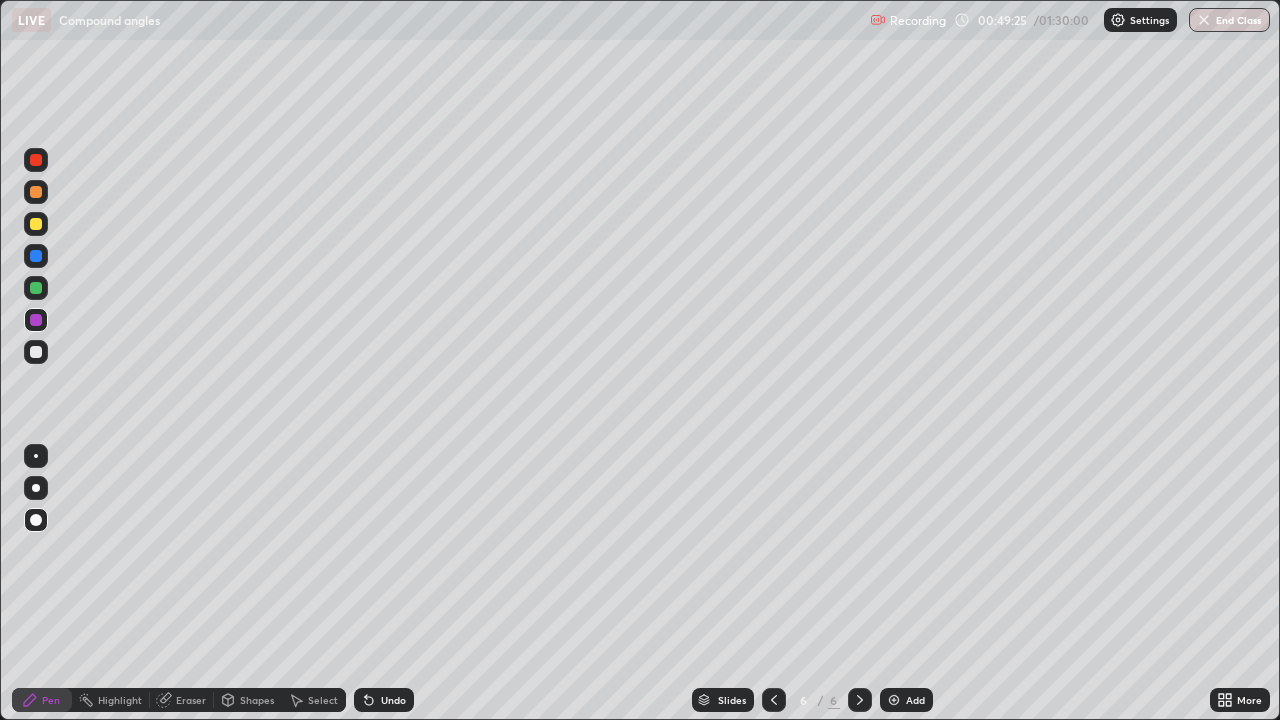 click at bounding box center [36, 288] 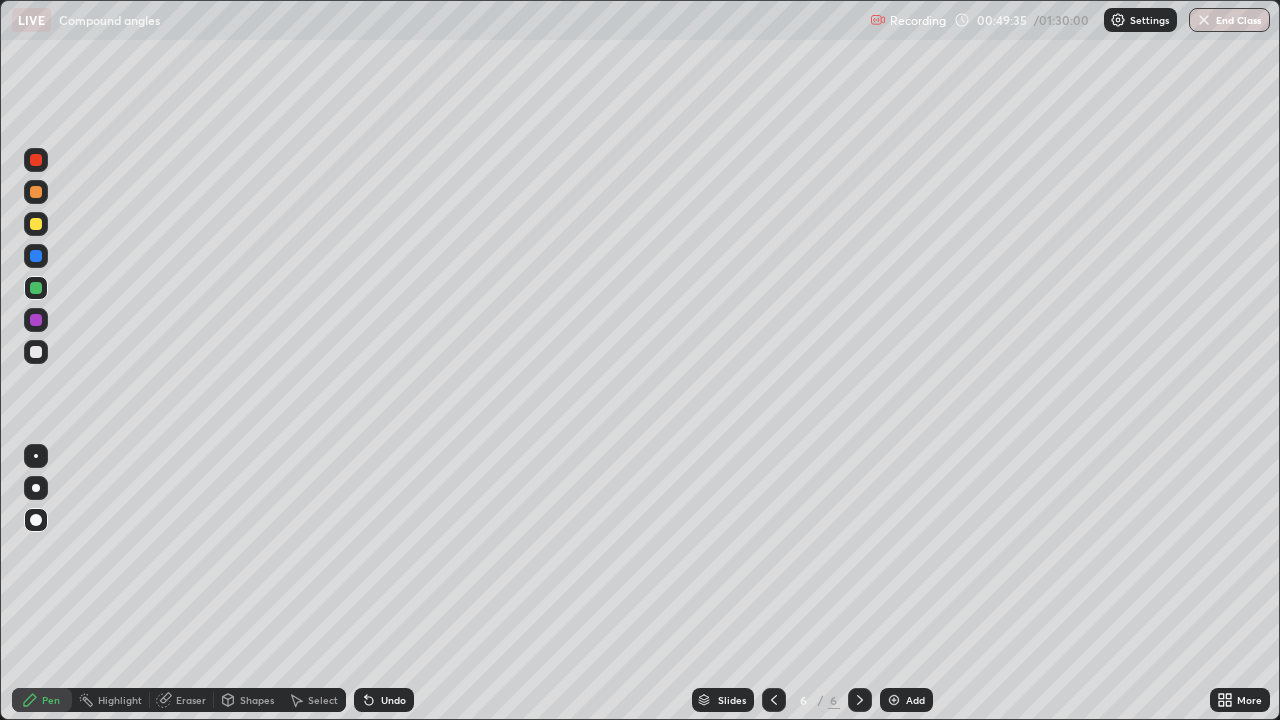 click at bounding box center (894, 700) 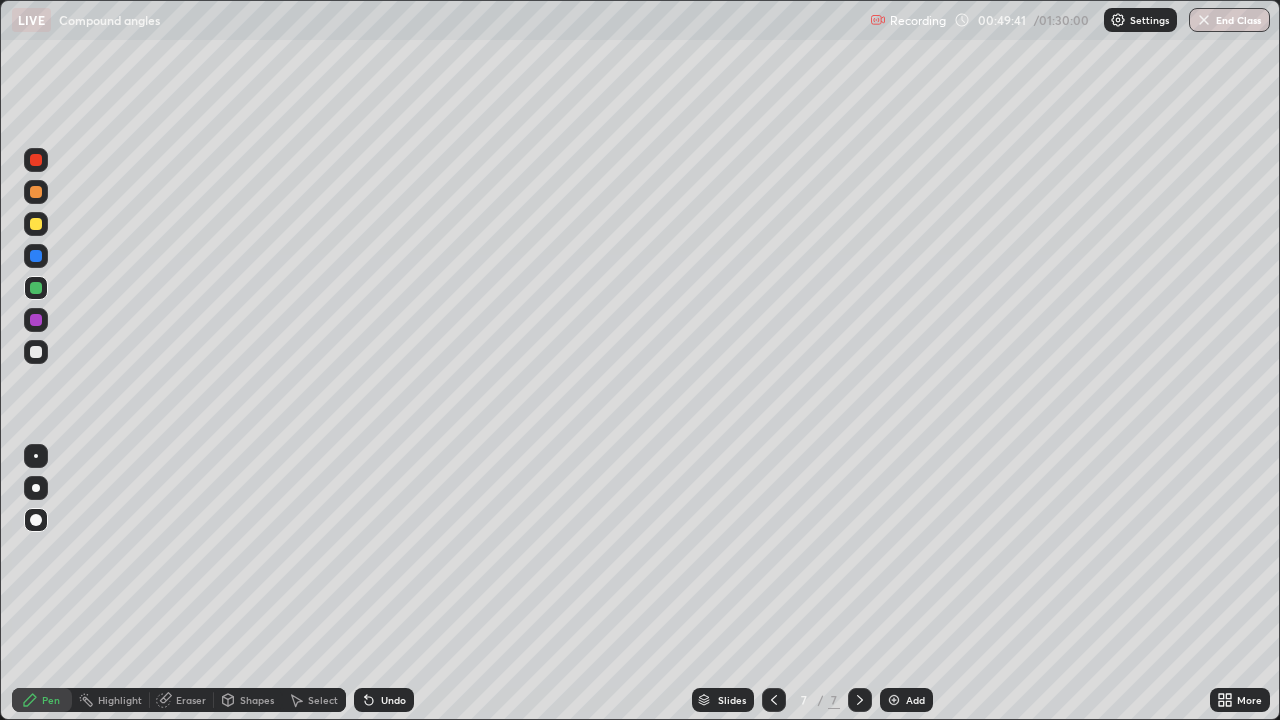 click 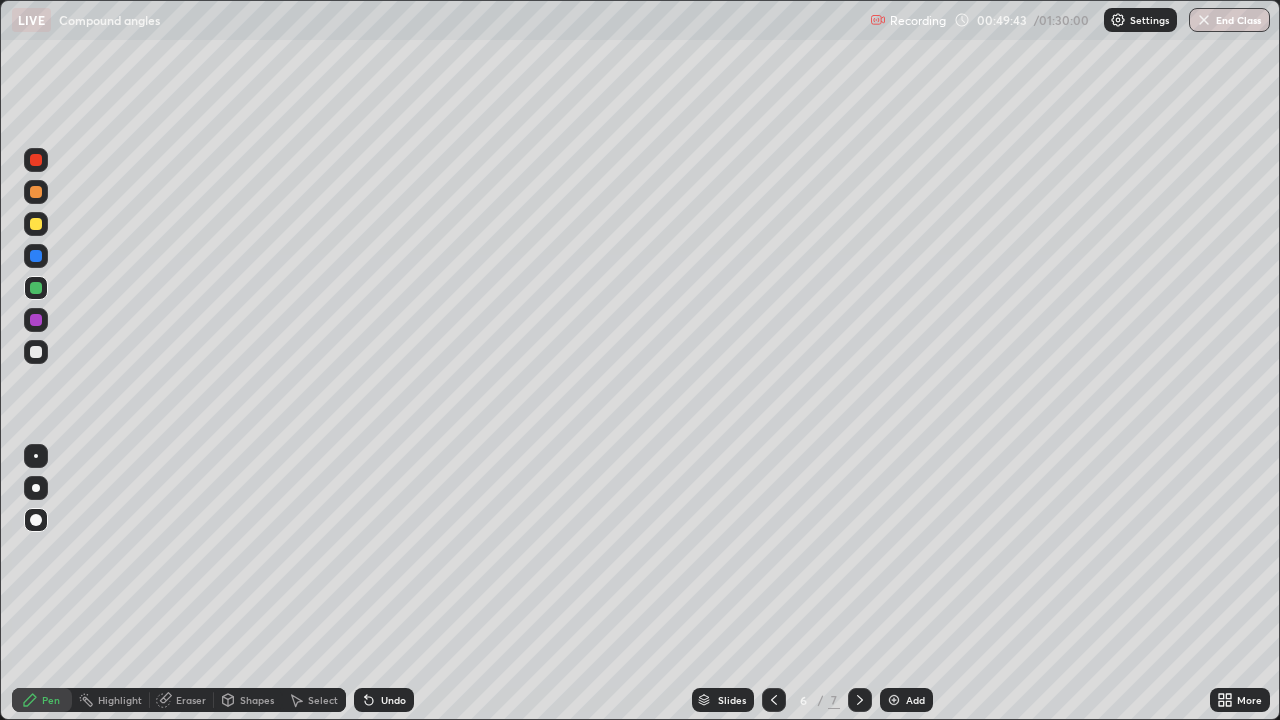 click 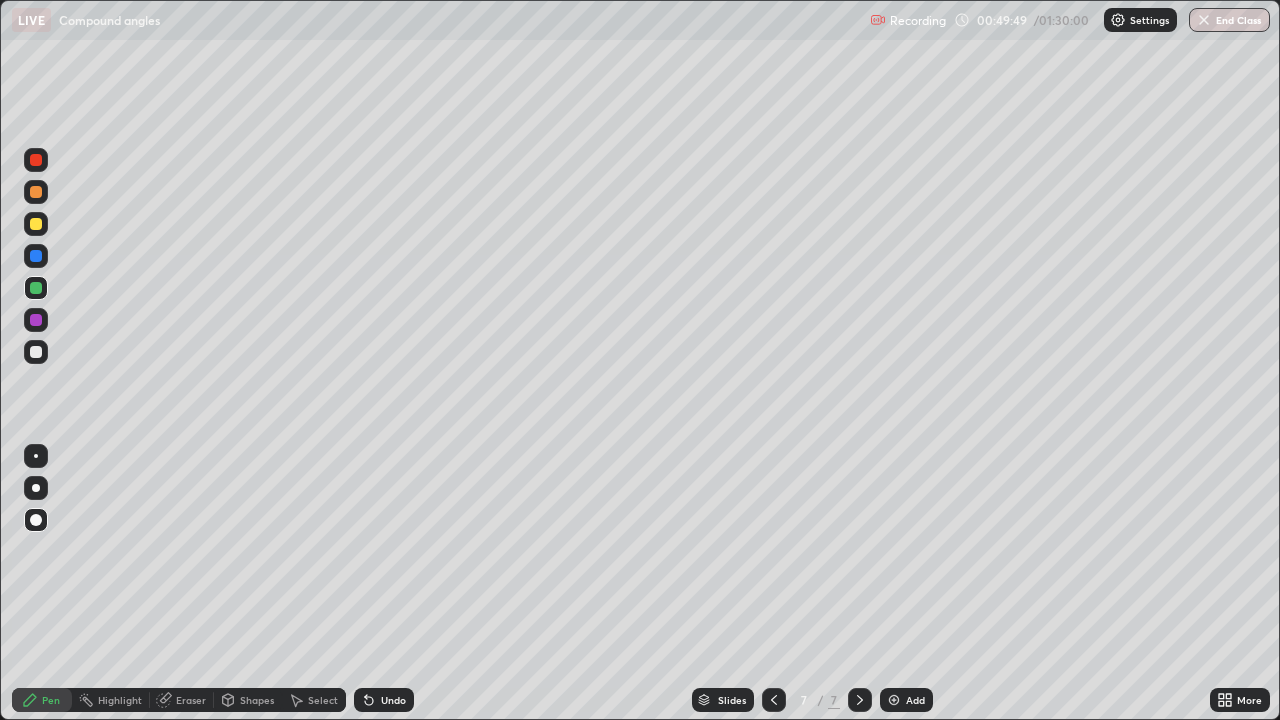 click 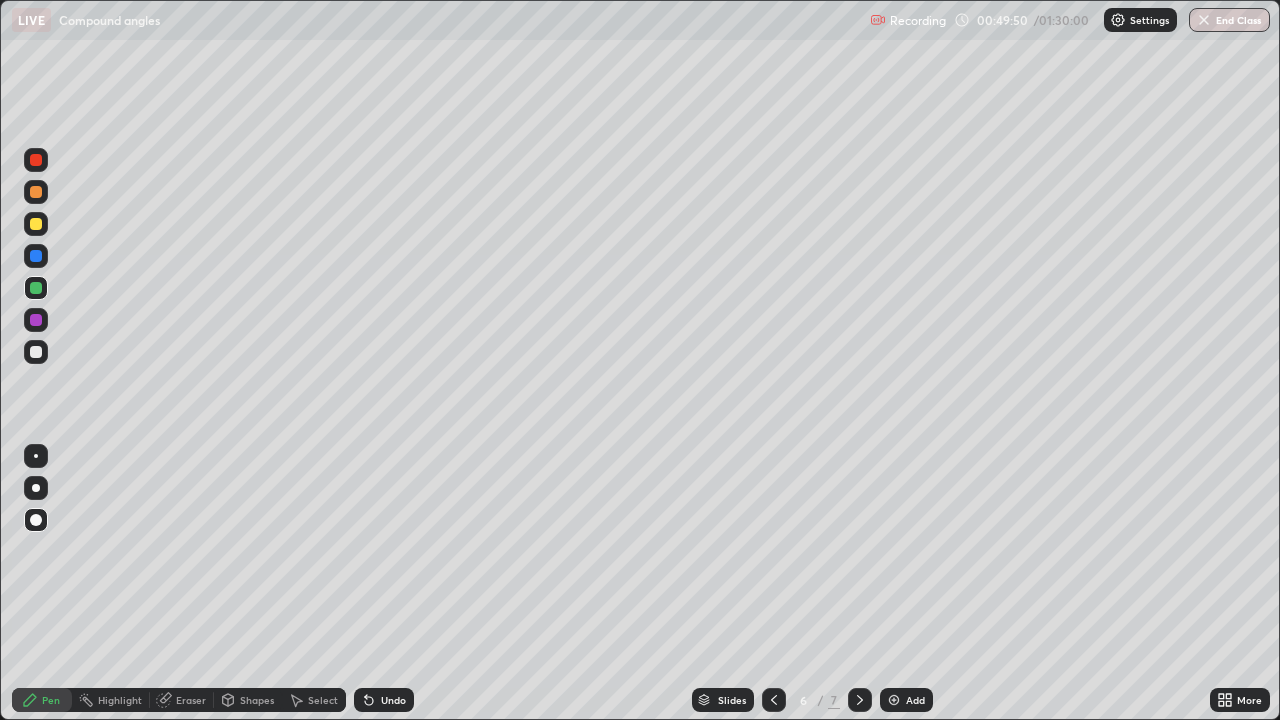 click 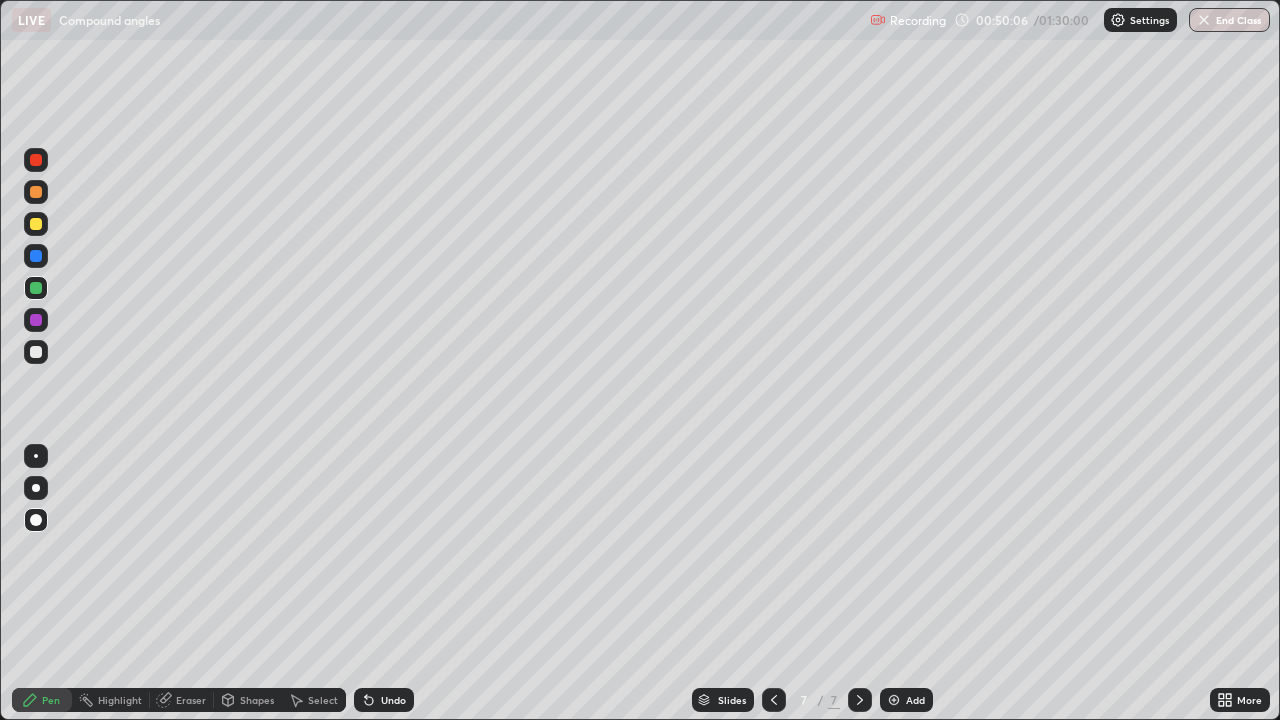 click at bounding box center [36, 320] 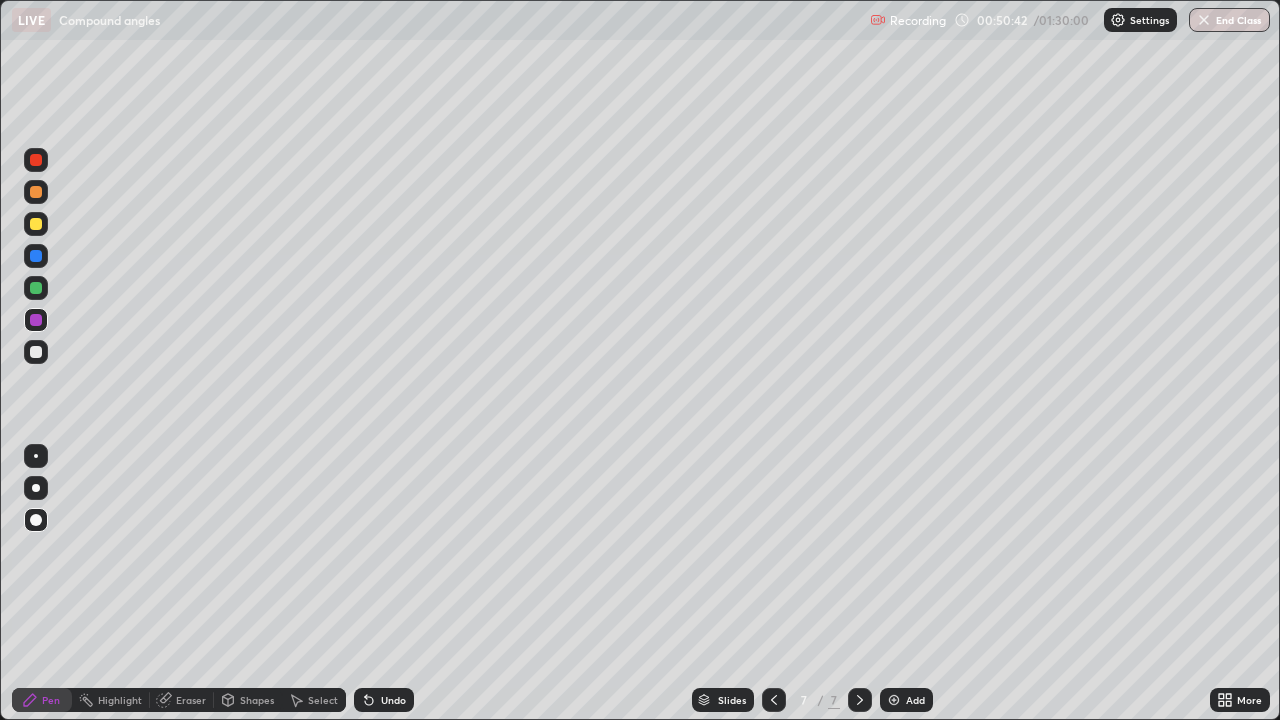 click 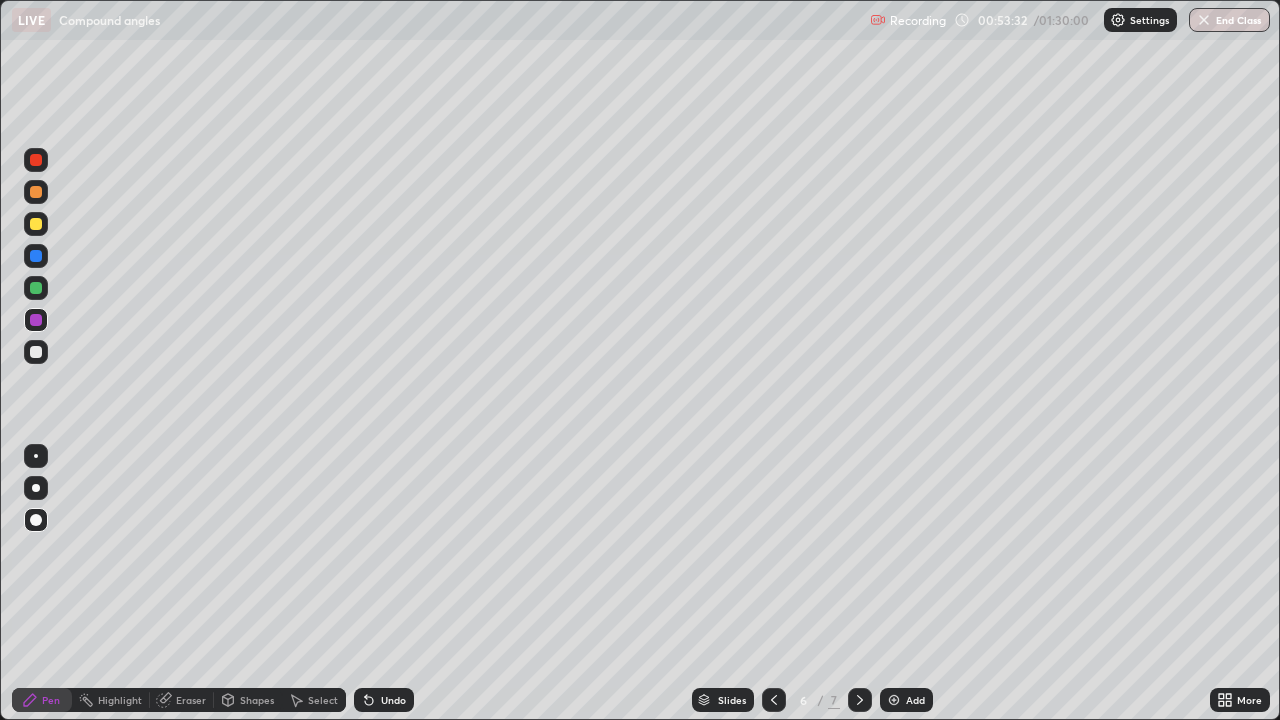 click 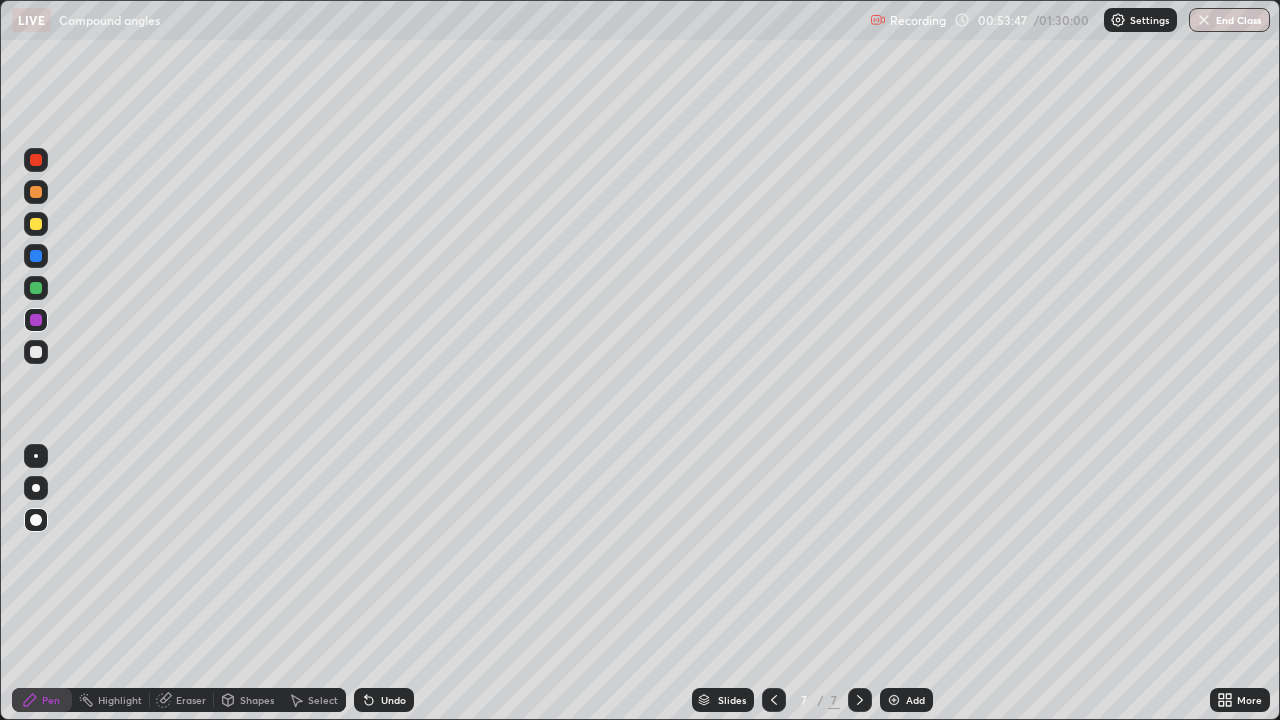 click at bounding box center [36, 224] 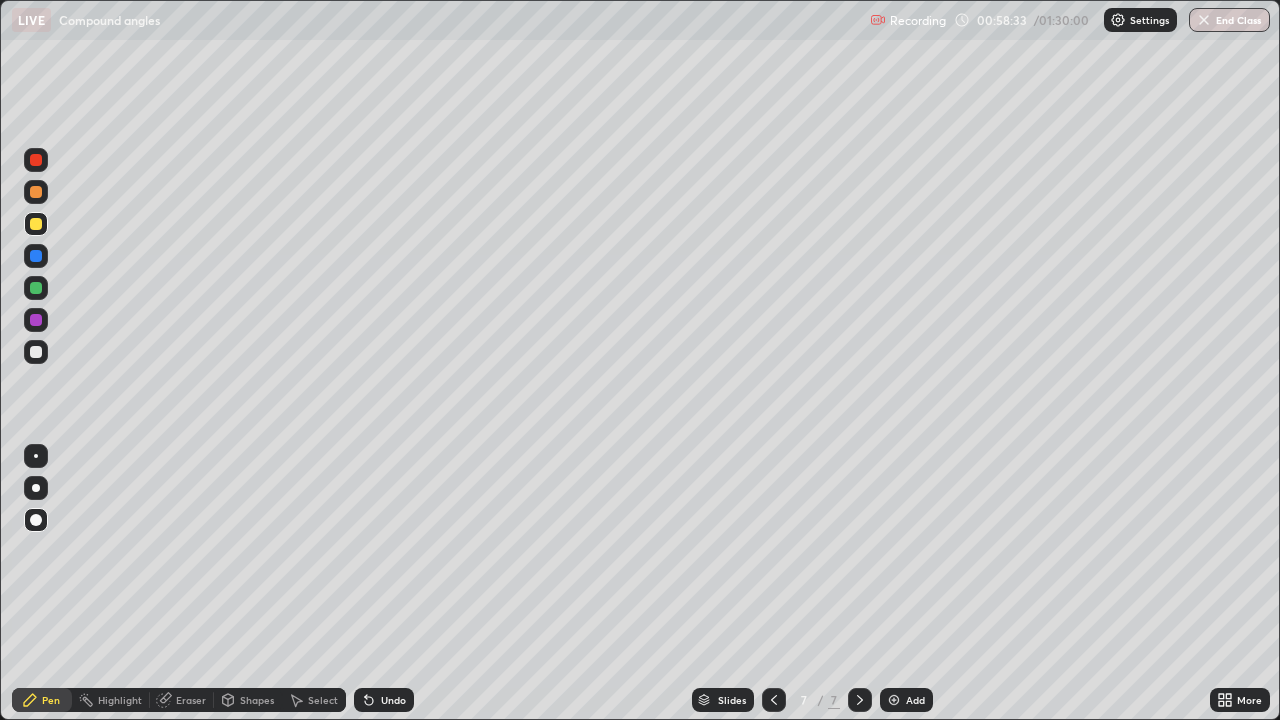 click at bounding box center (36, 352) 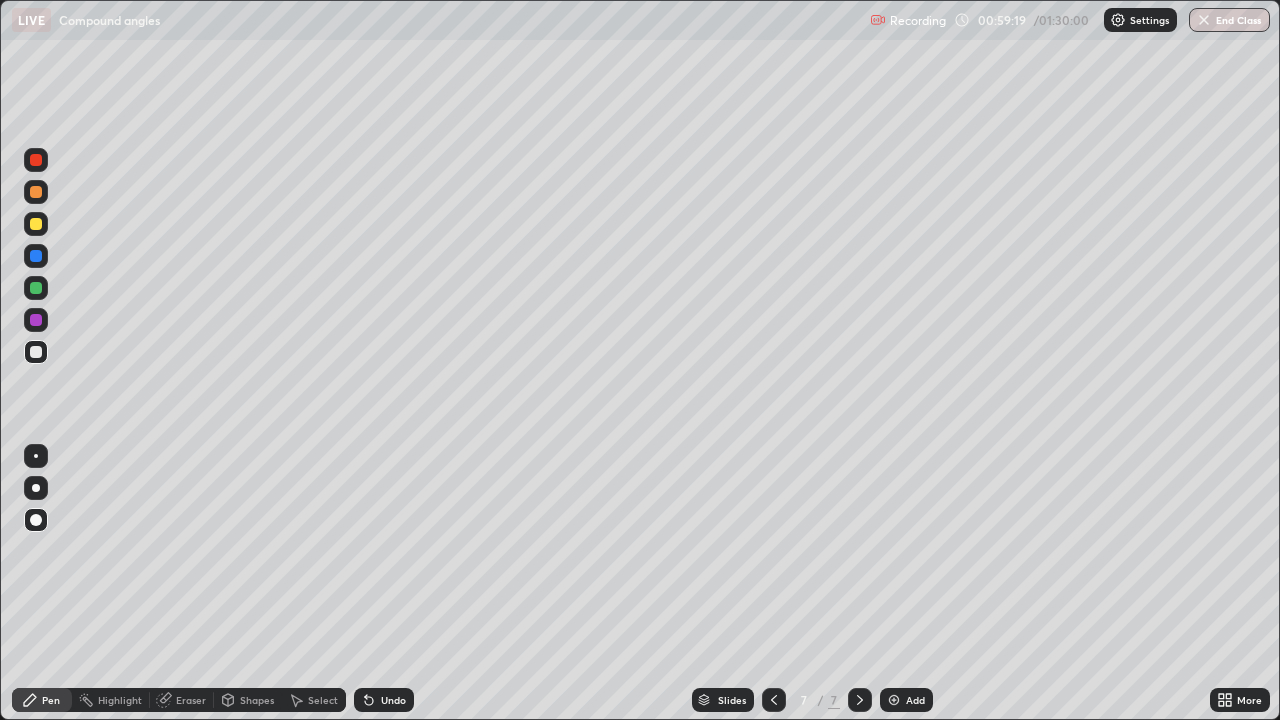 click at bounding box center [894, 700] 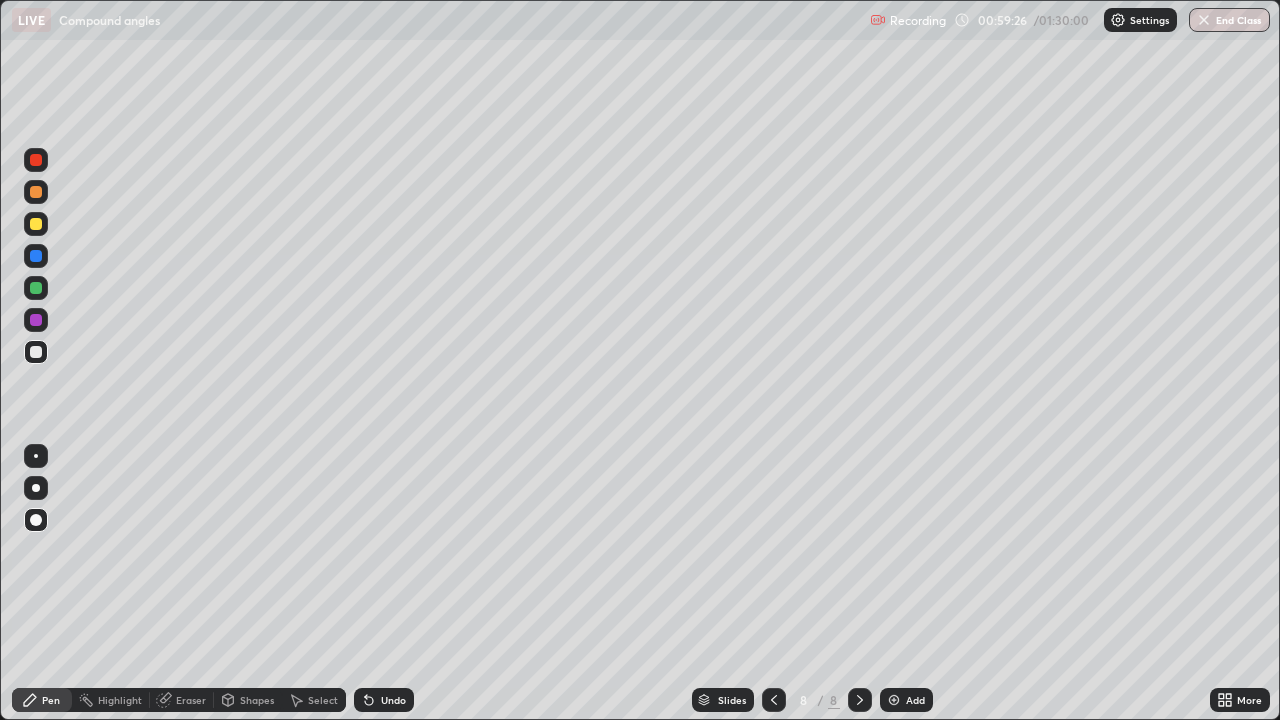 click 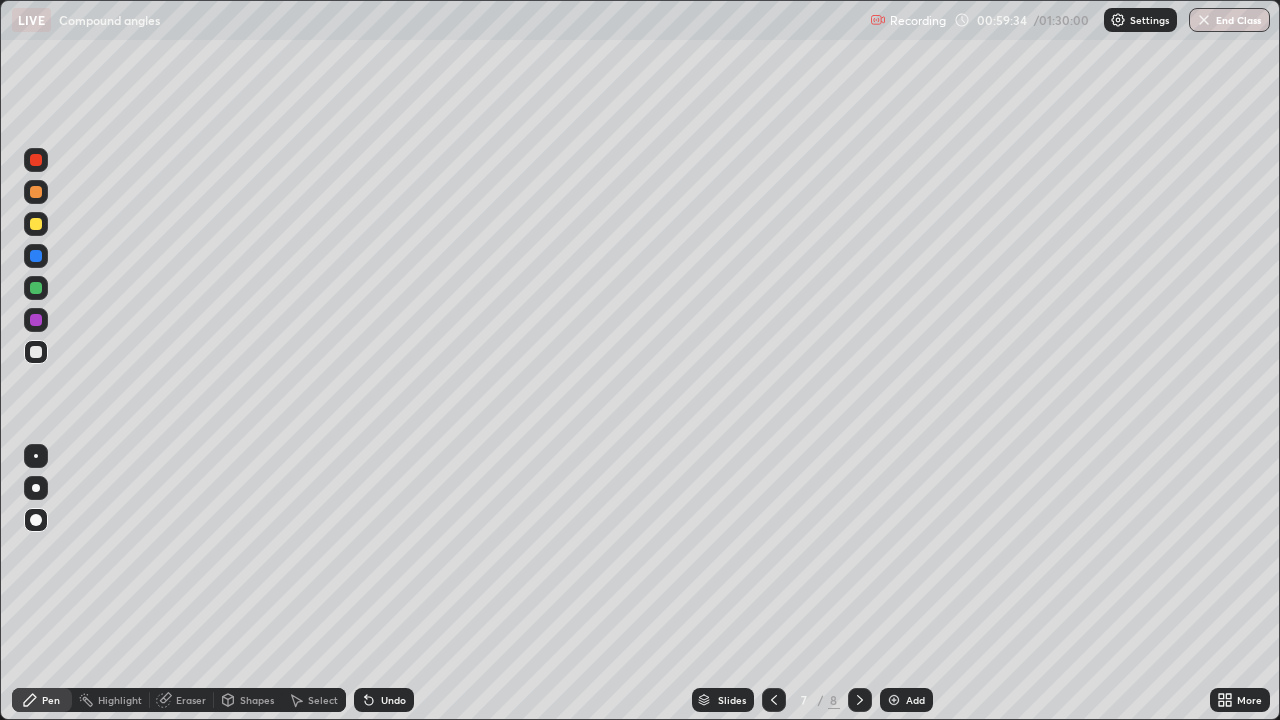 click 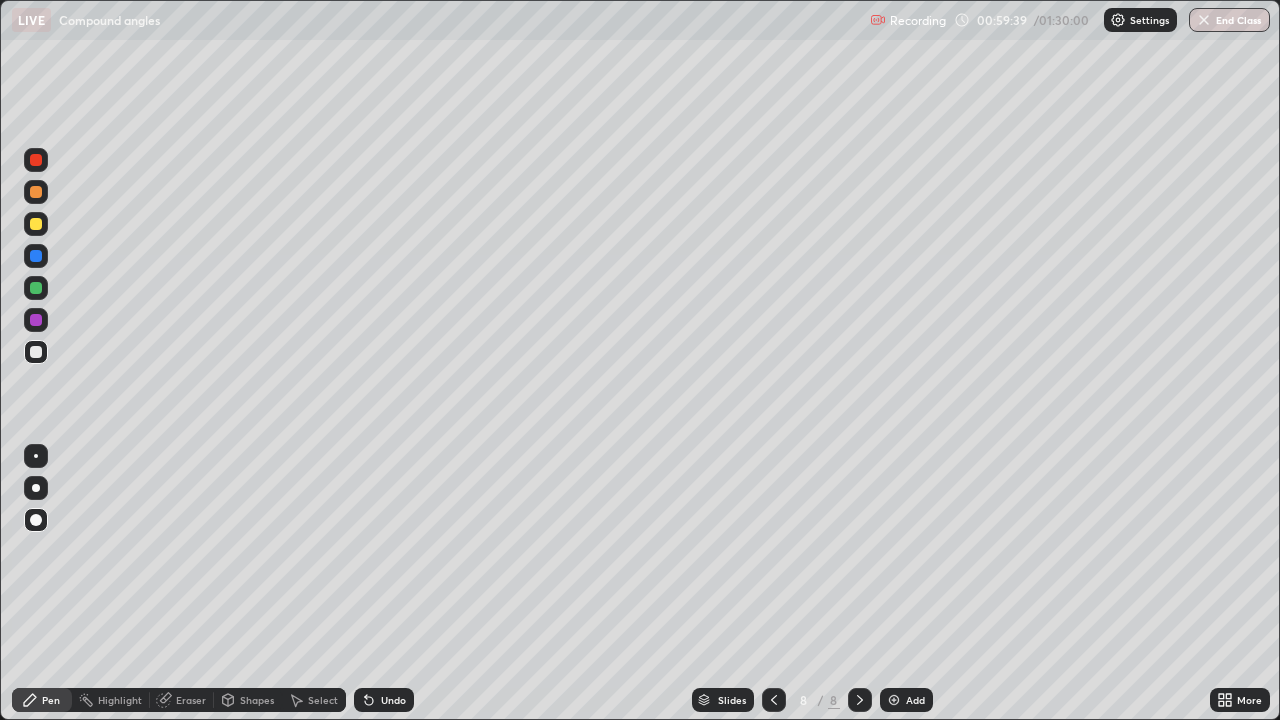 click at bounding box center (36, 288) 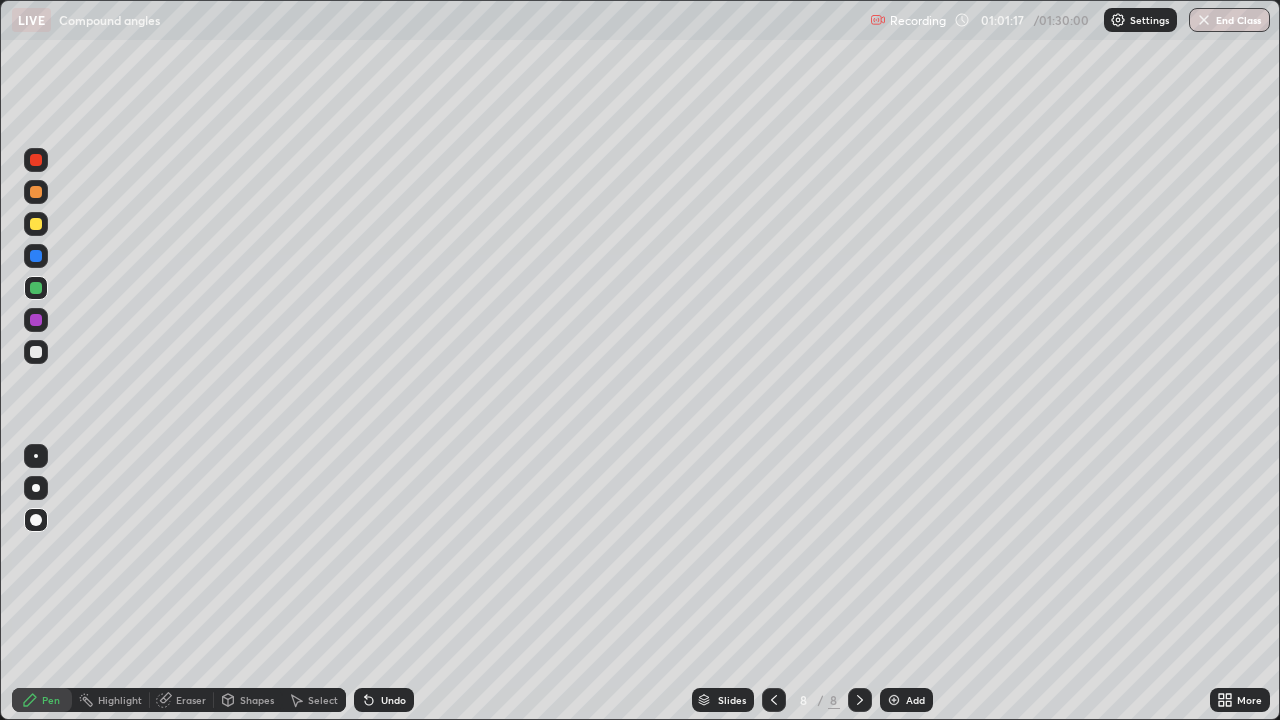 click 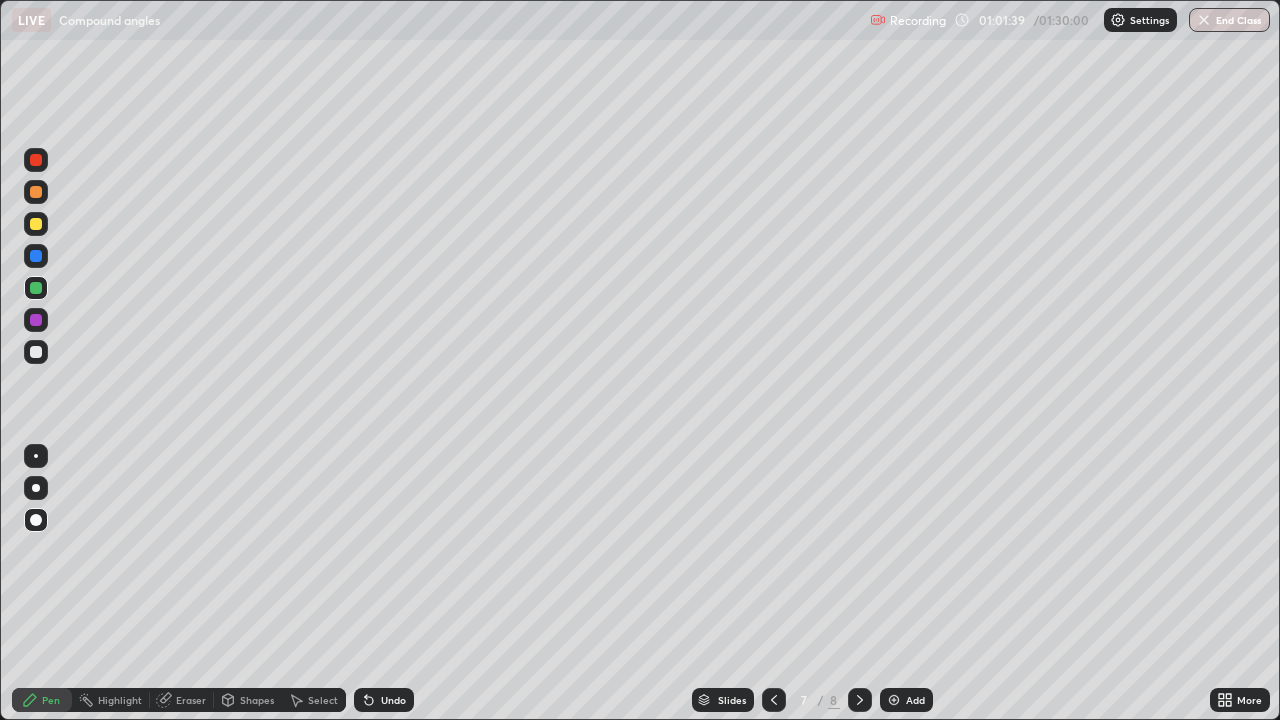 click 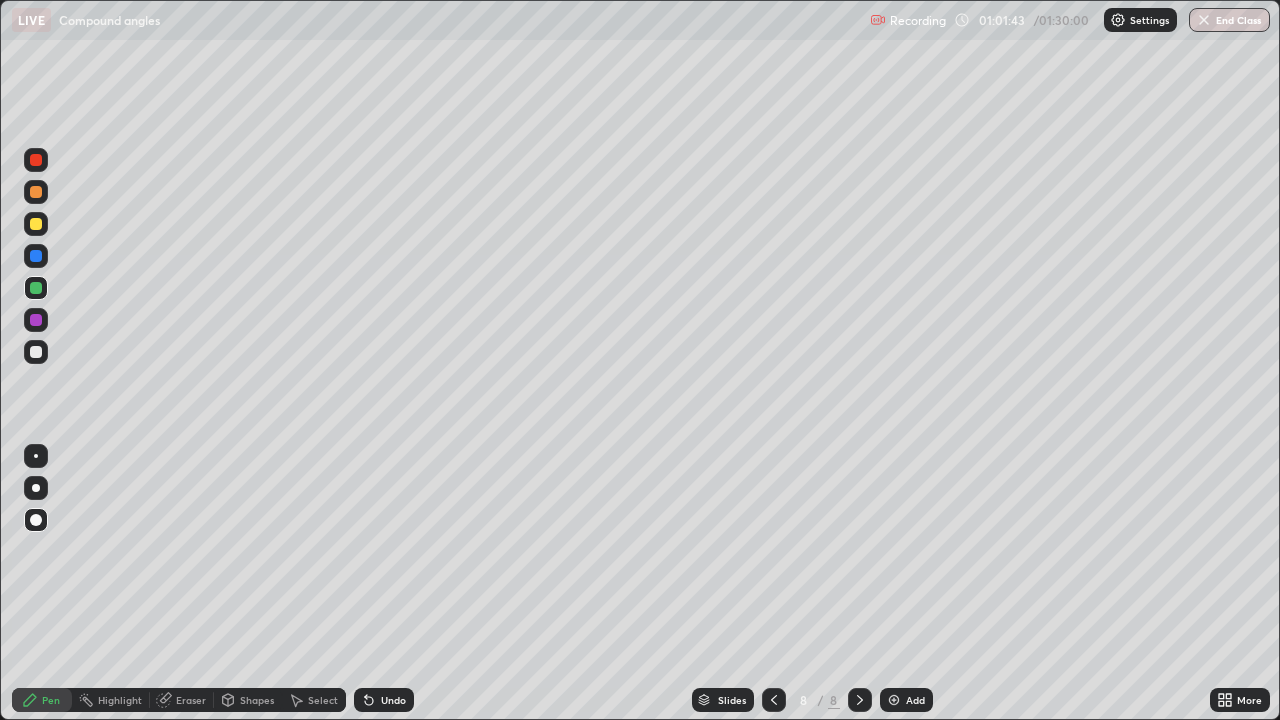 click at bounding box center [36, 352] 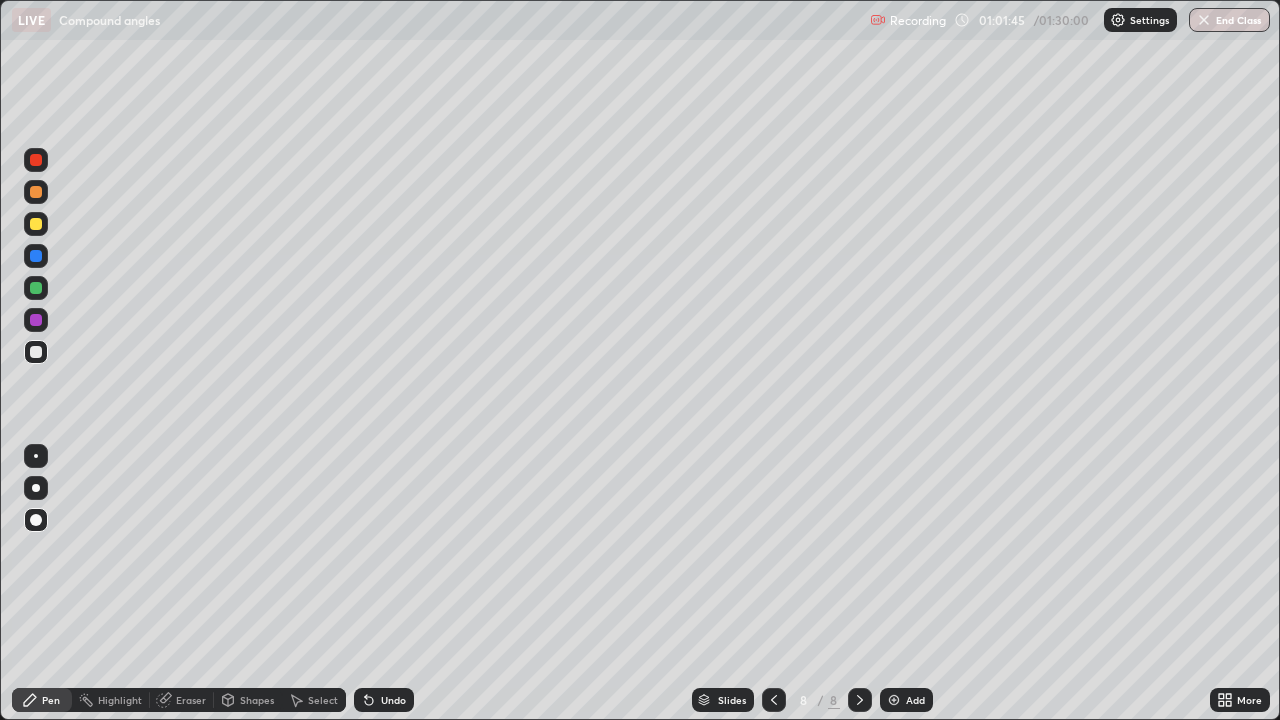 click at bounding box center [36, 256] 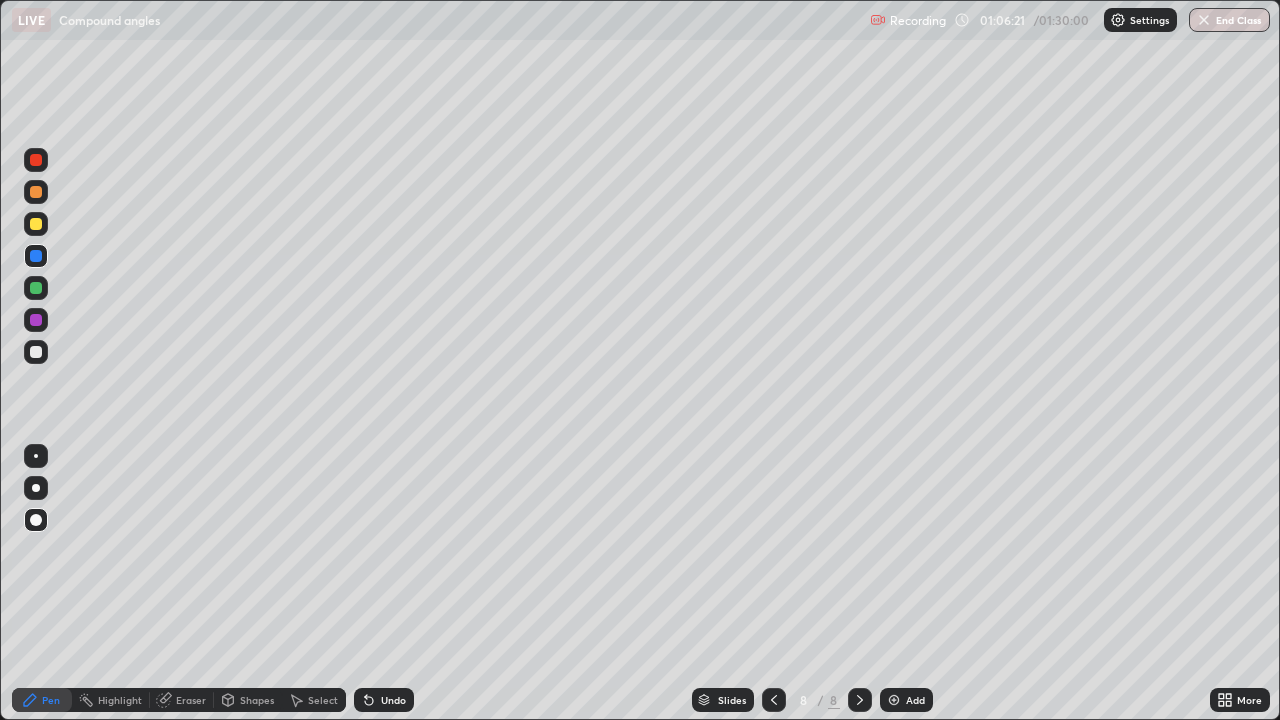 click at bounding box center (36, 352) 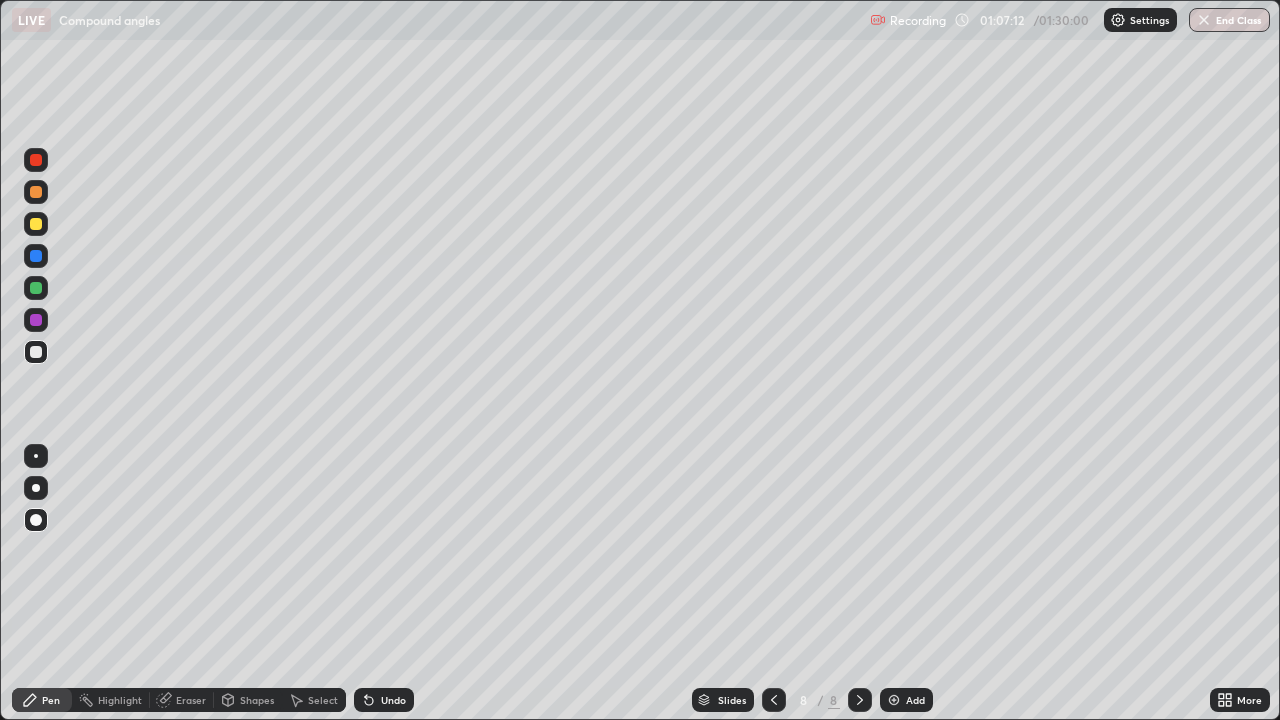 click at bounding box center (894, 700) 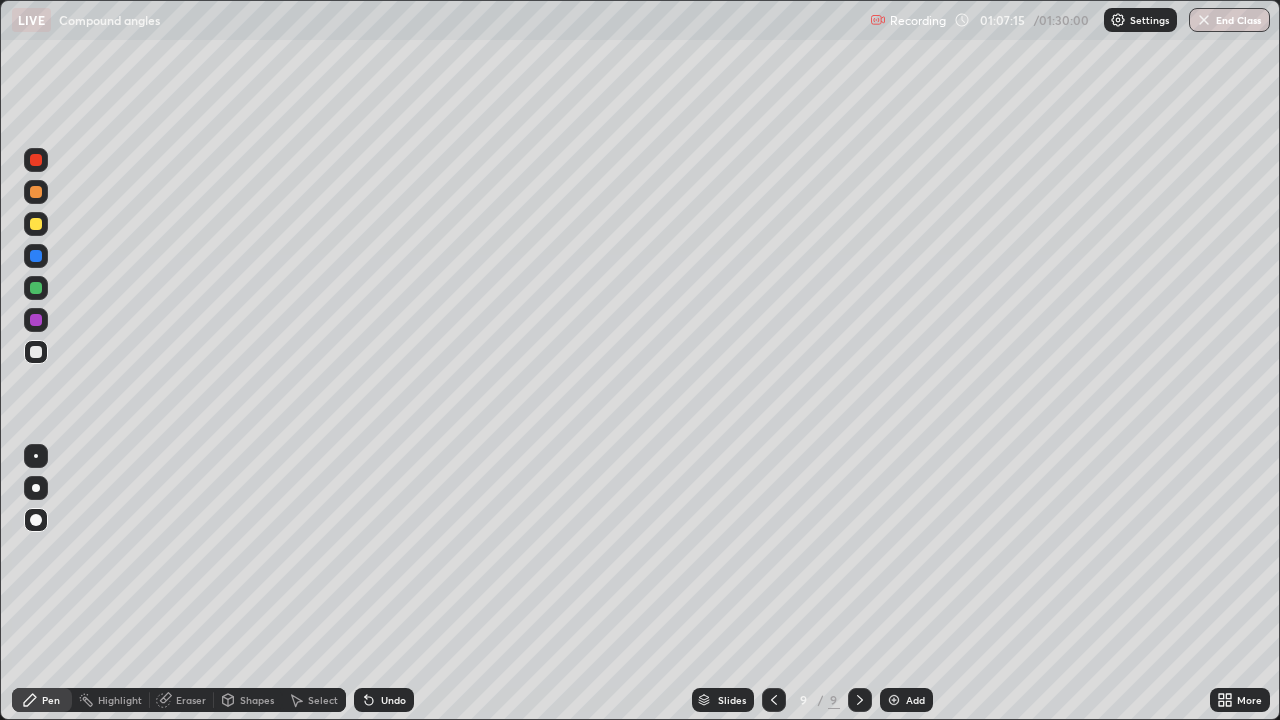 click at bounding box center [36, 256] 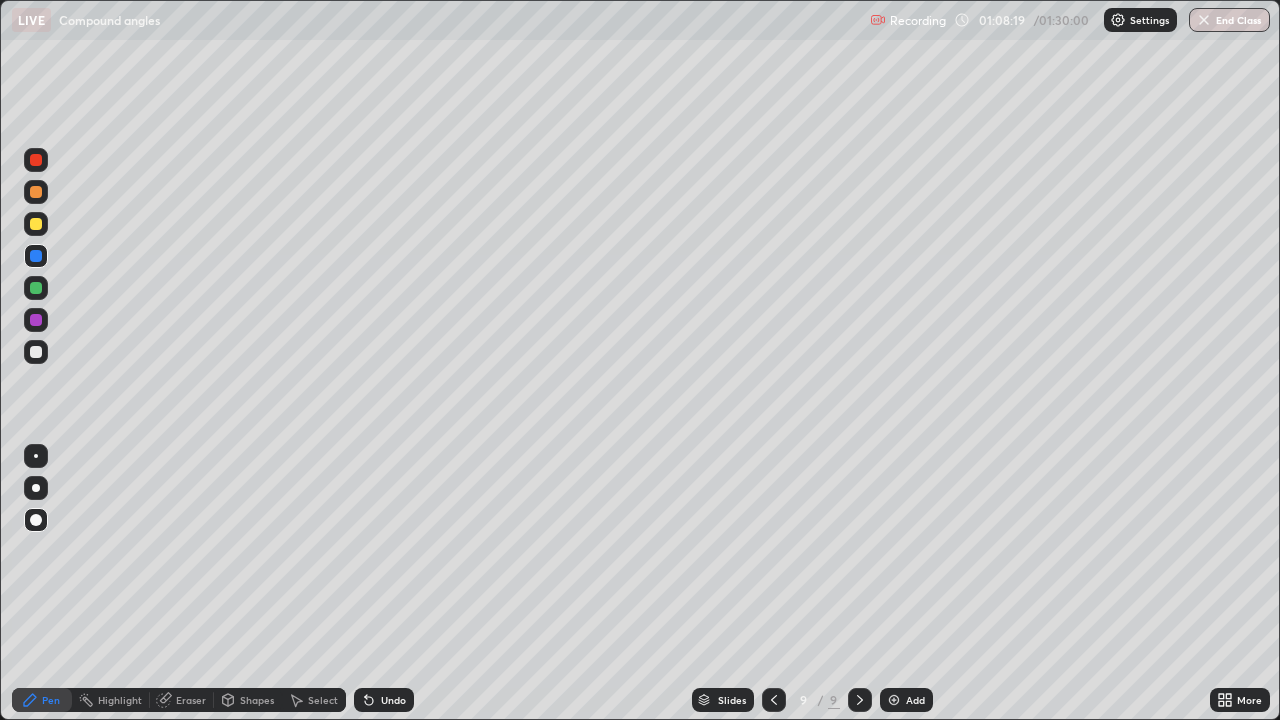 click at bounding box center (36, 288) 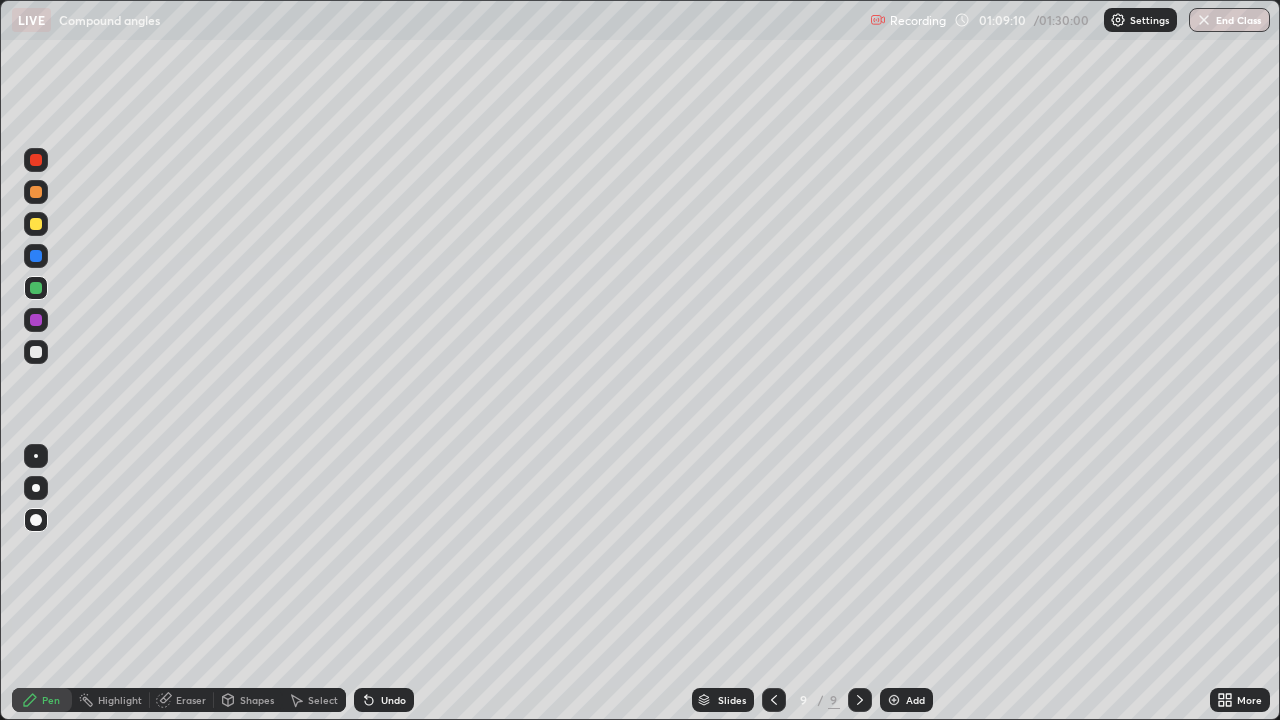 click at bounding box center [36, 256] 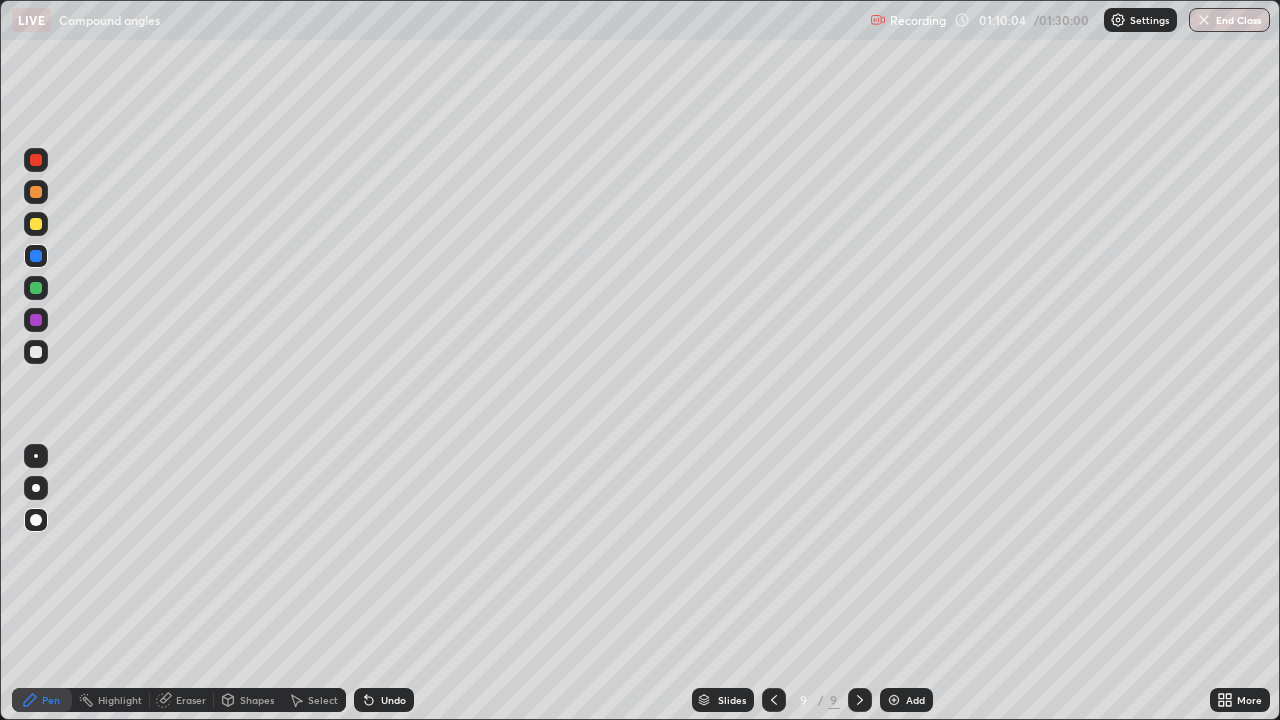 click at bounding box center [36, 224] 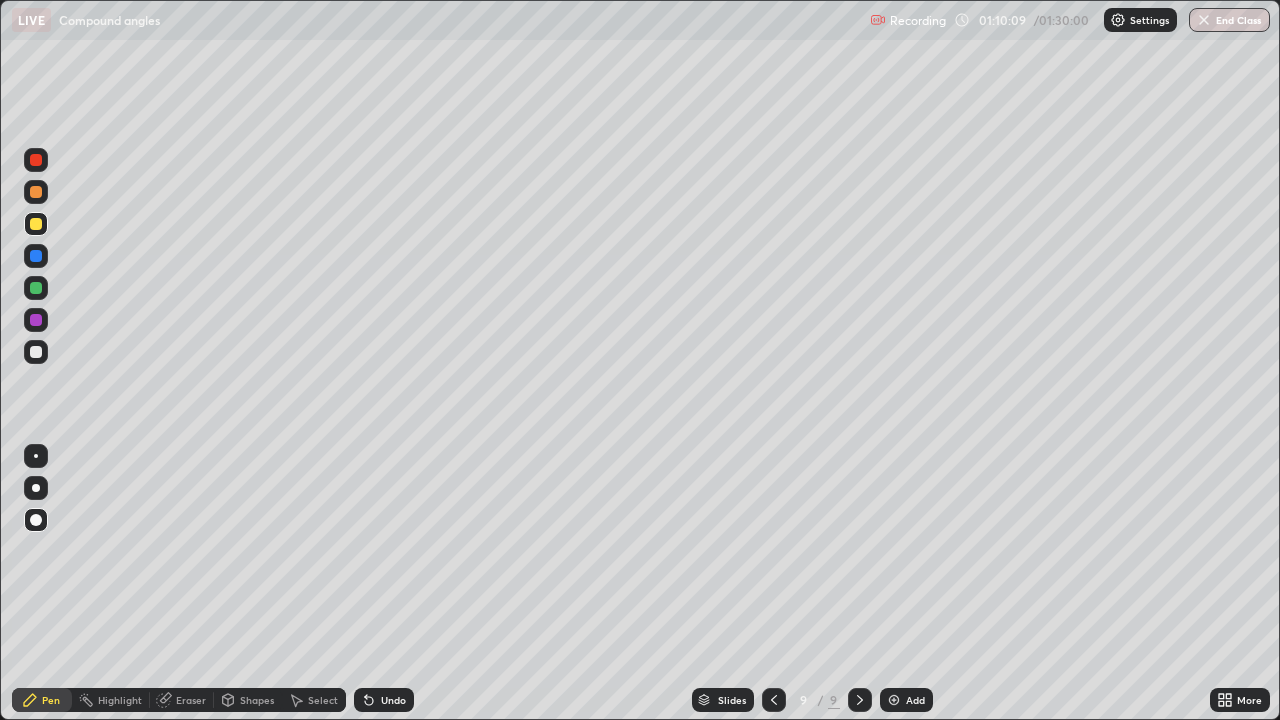 click at bounding box center (894, 700) 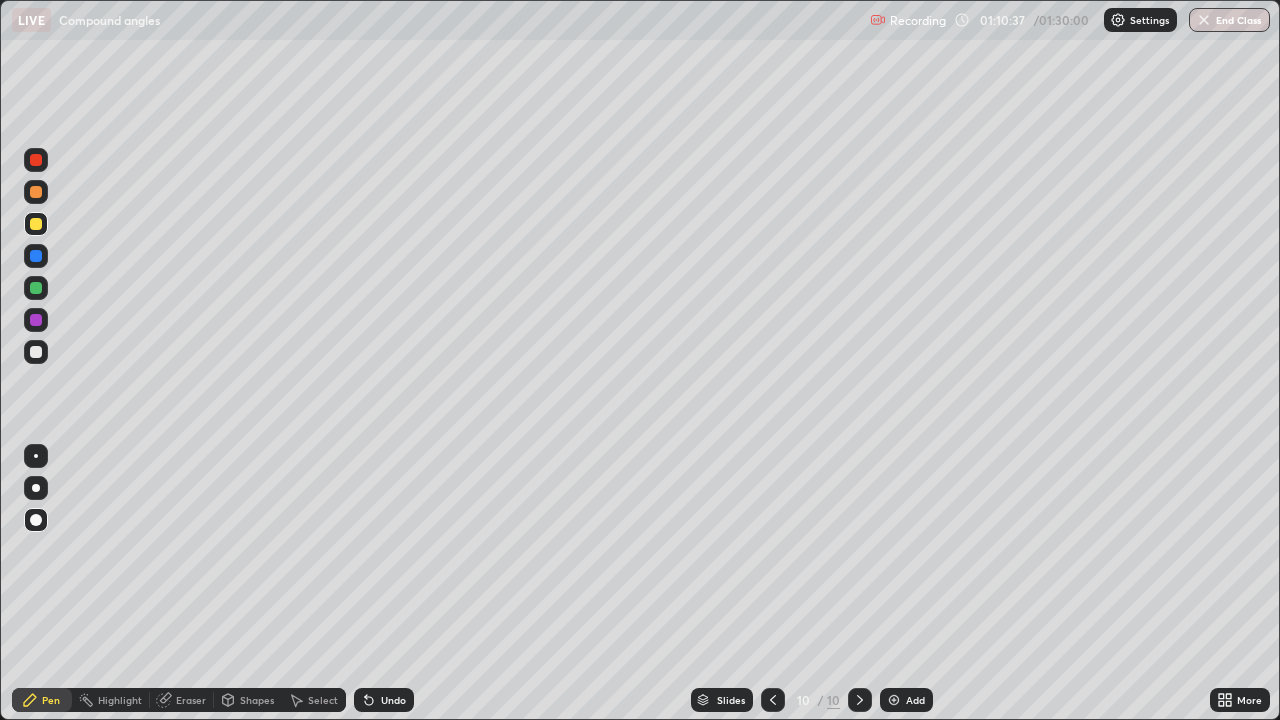 click at bounding box center [36, 256] 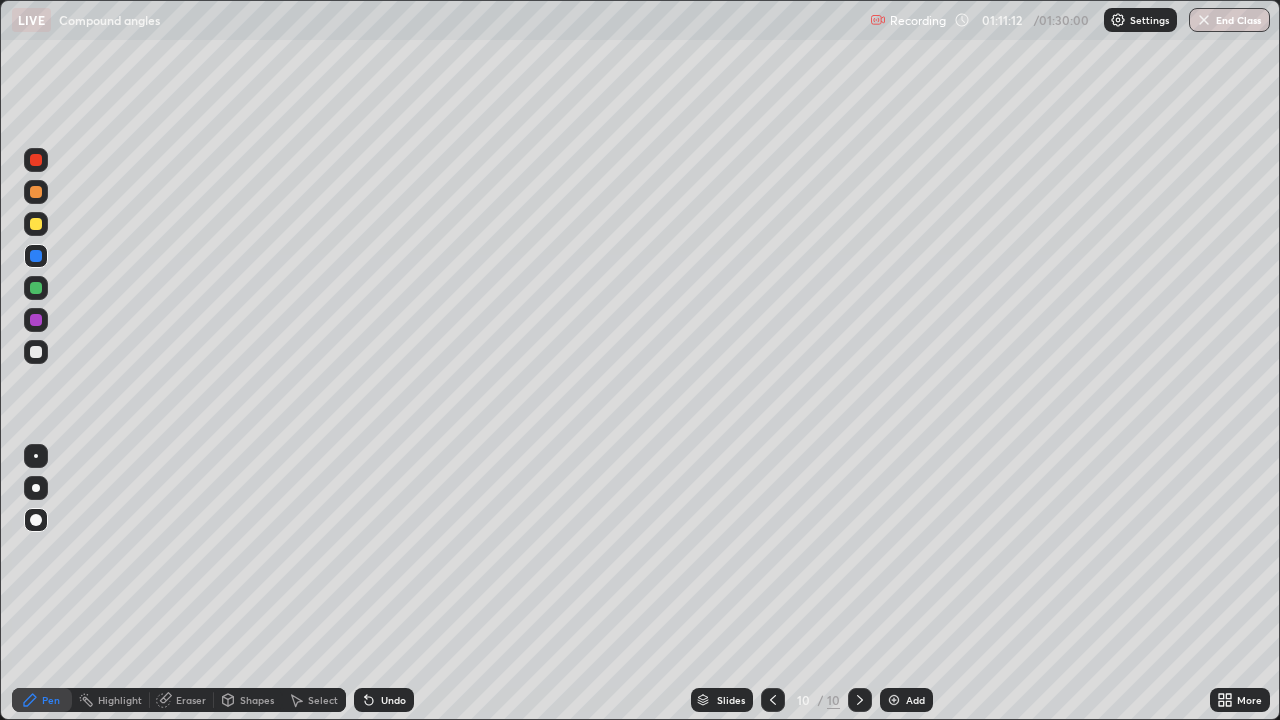 click 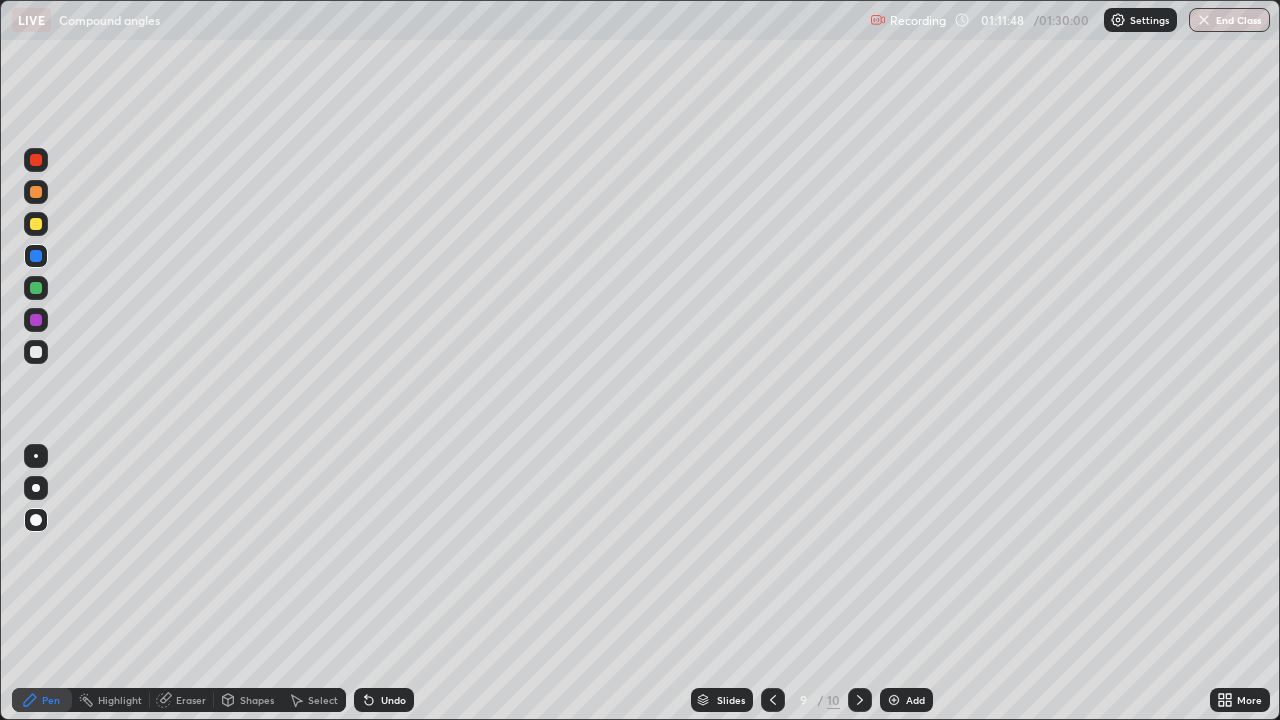 click at bounding box center (36, 224) 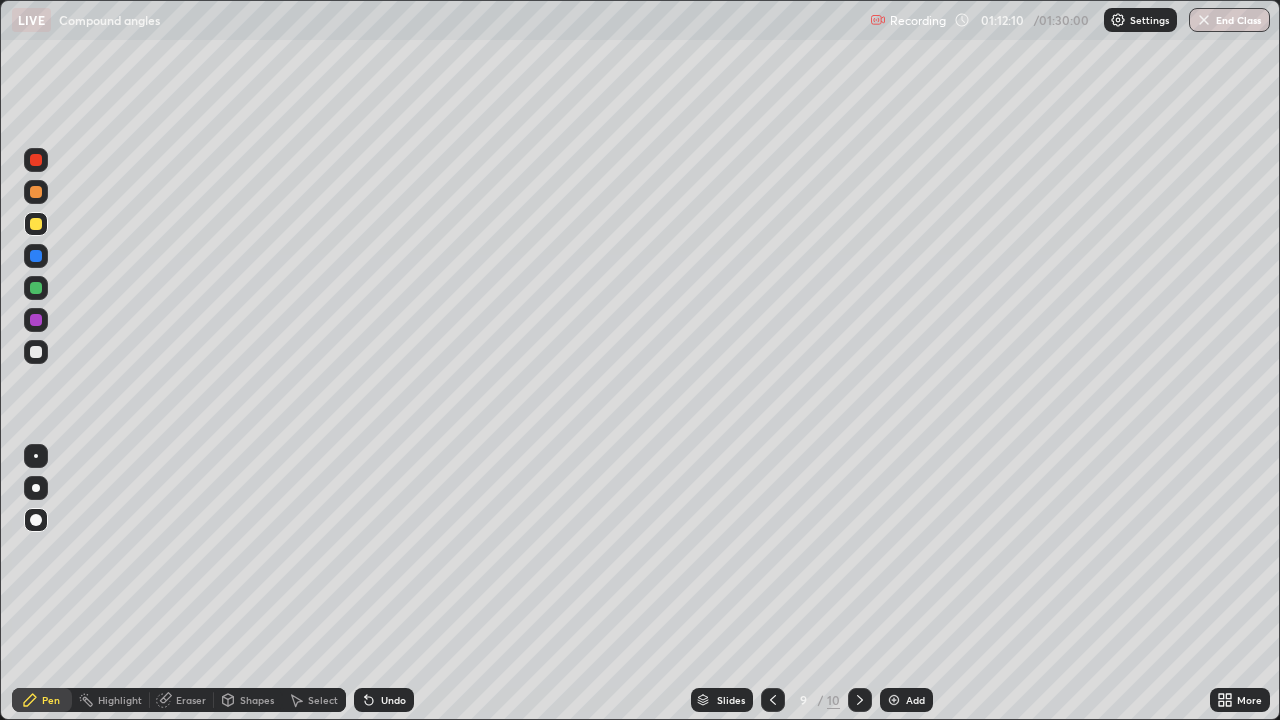 click on "Eraser" at bounding box center [191, 700] 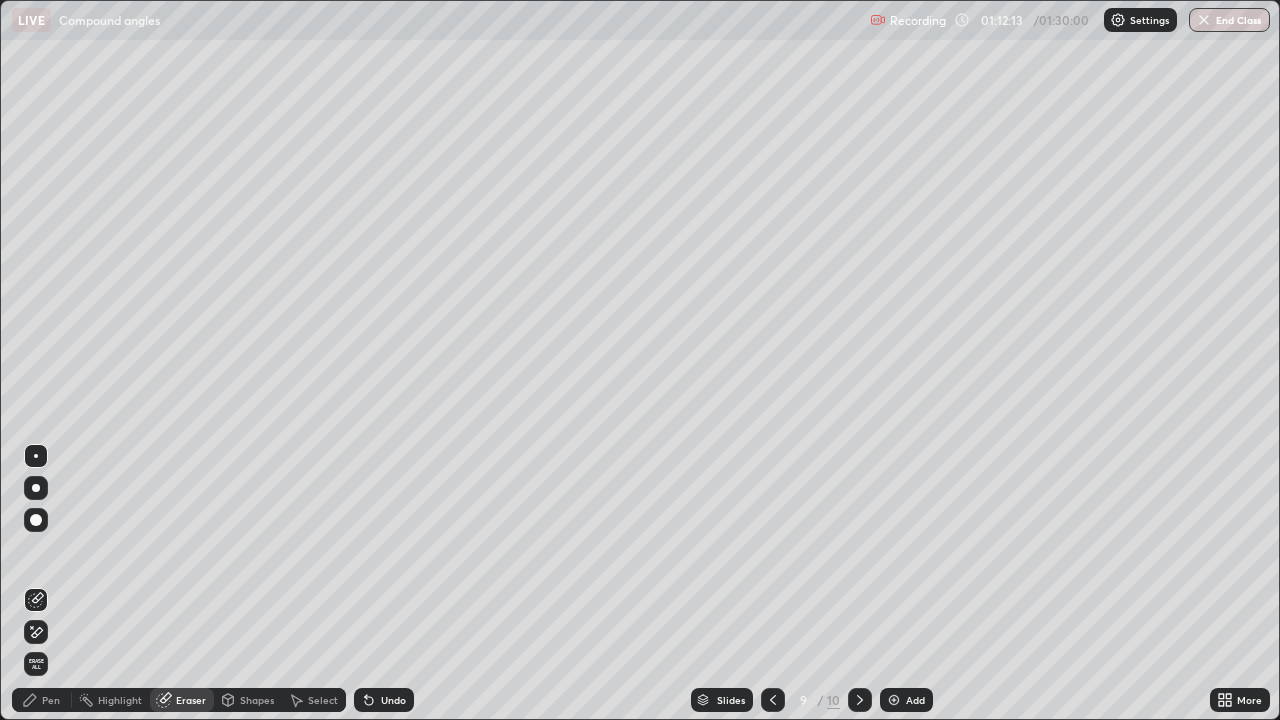 click on "Pen" at bounding box center (51, 700) 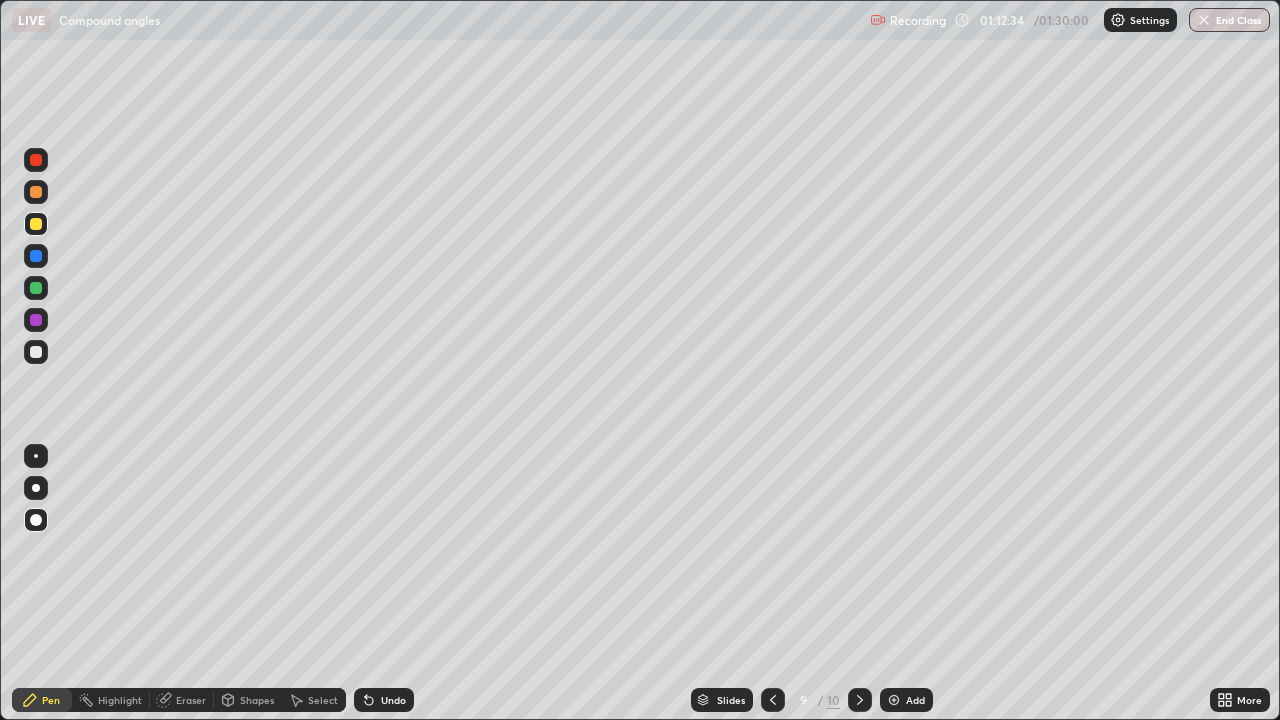 click at bounding box center [36, 352] 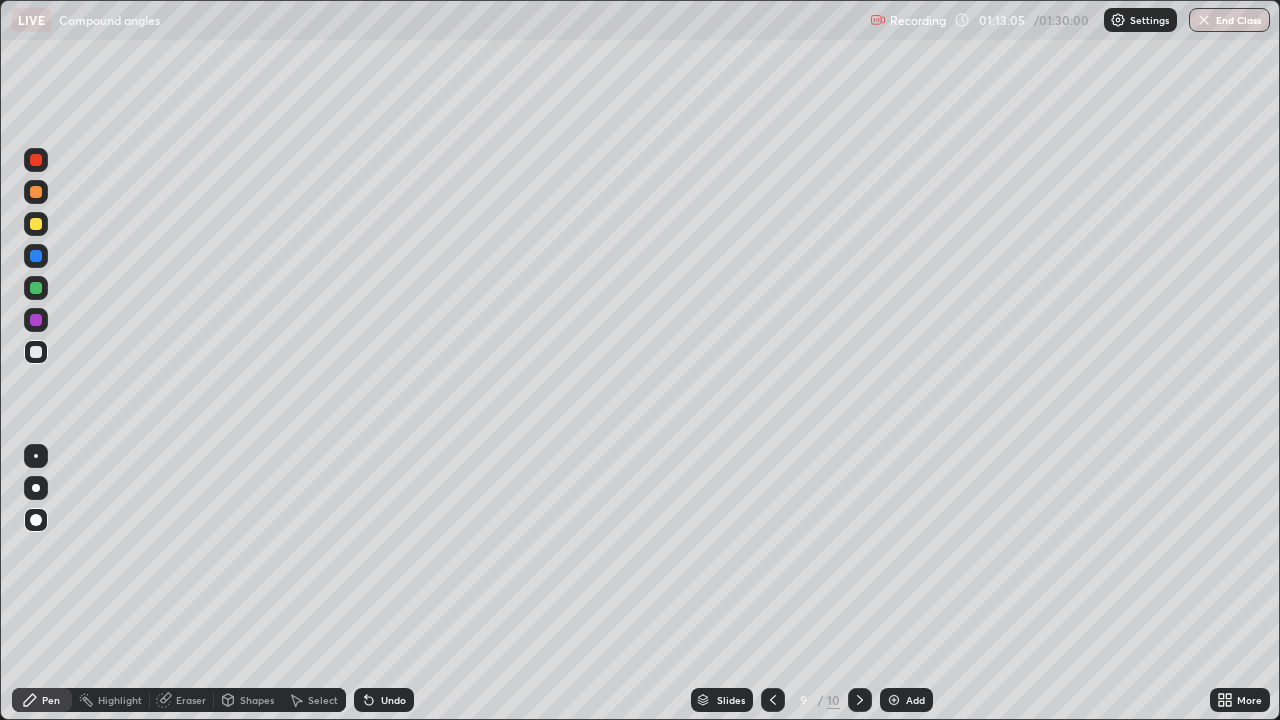 click on "Eraser" at bounding box center [191, 700] 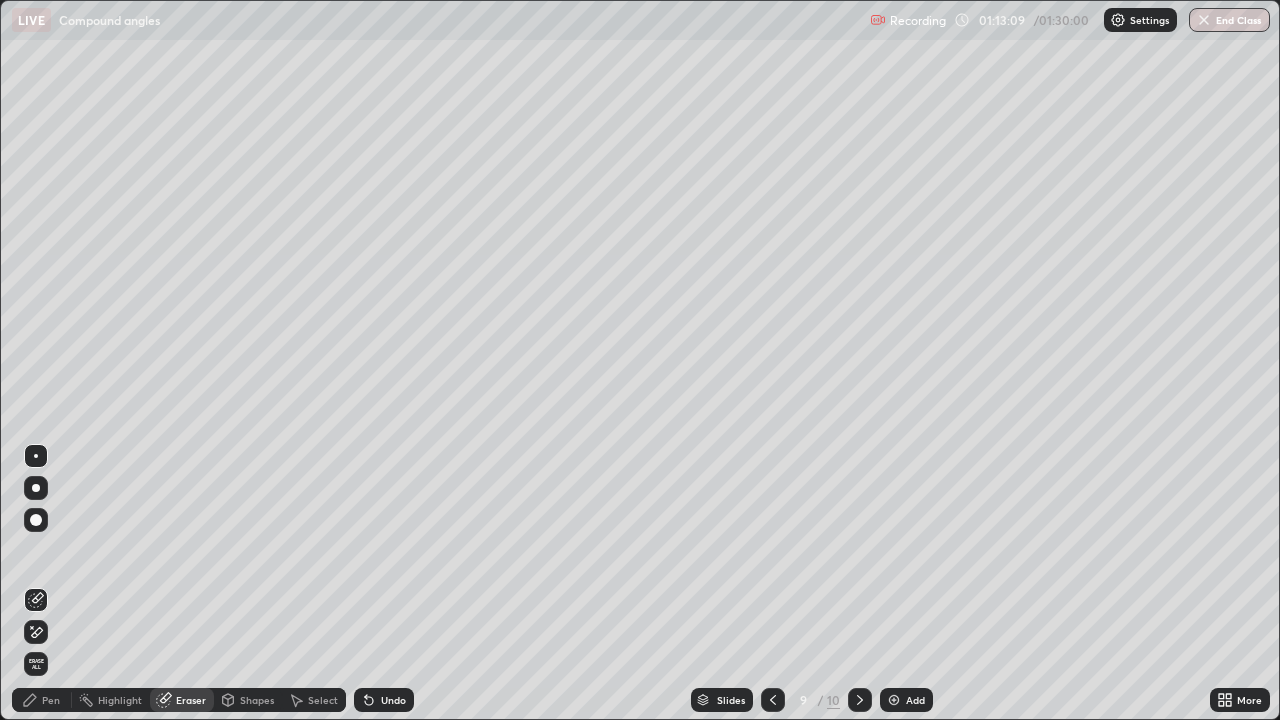 click on "Pen" at bounding box center (51, 700) 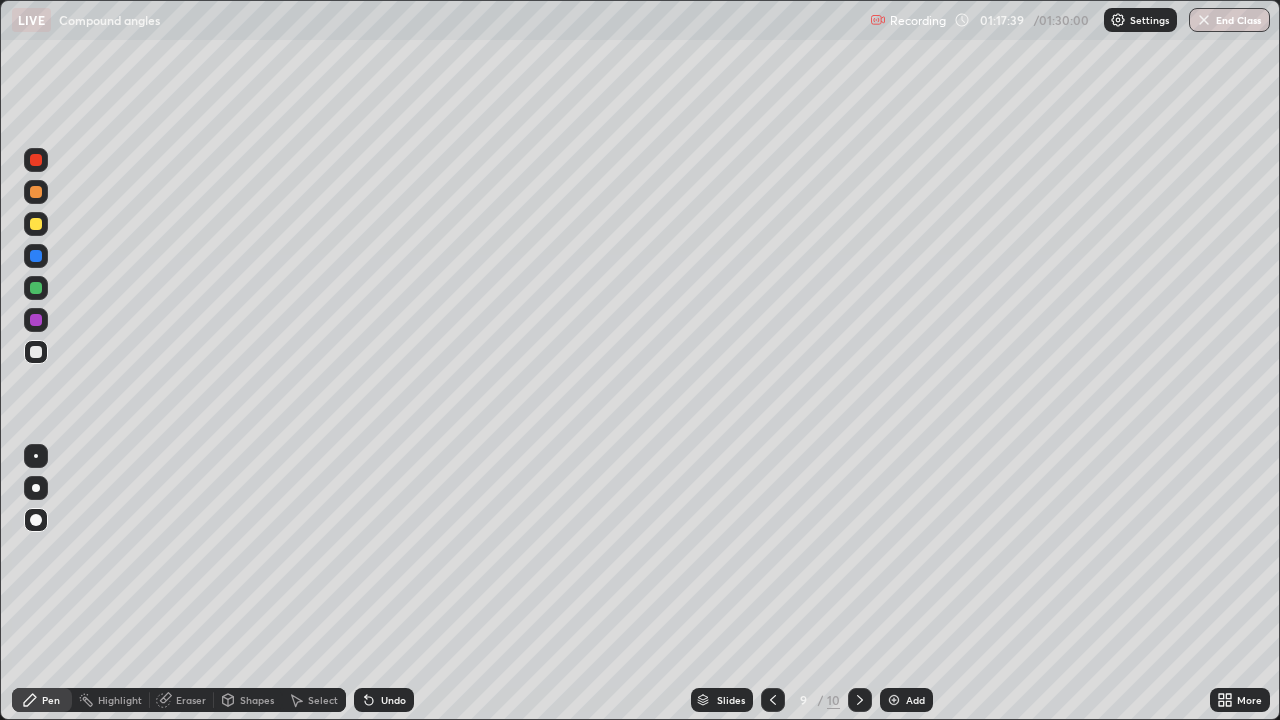click on "Eraser" at bounding box center (191, 700) 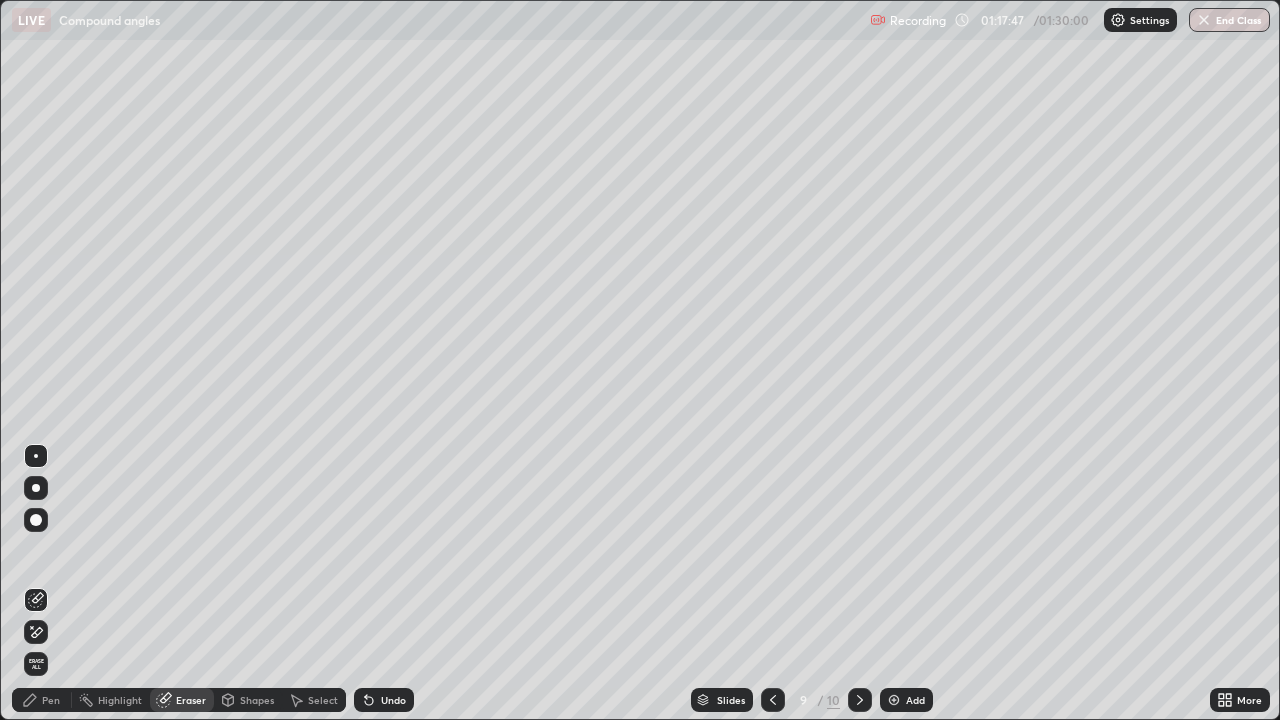 click on "Pen" at bounding box center (51, 700) 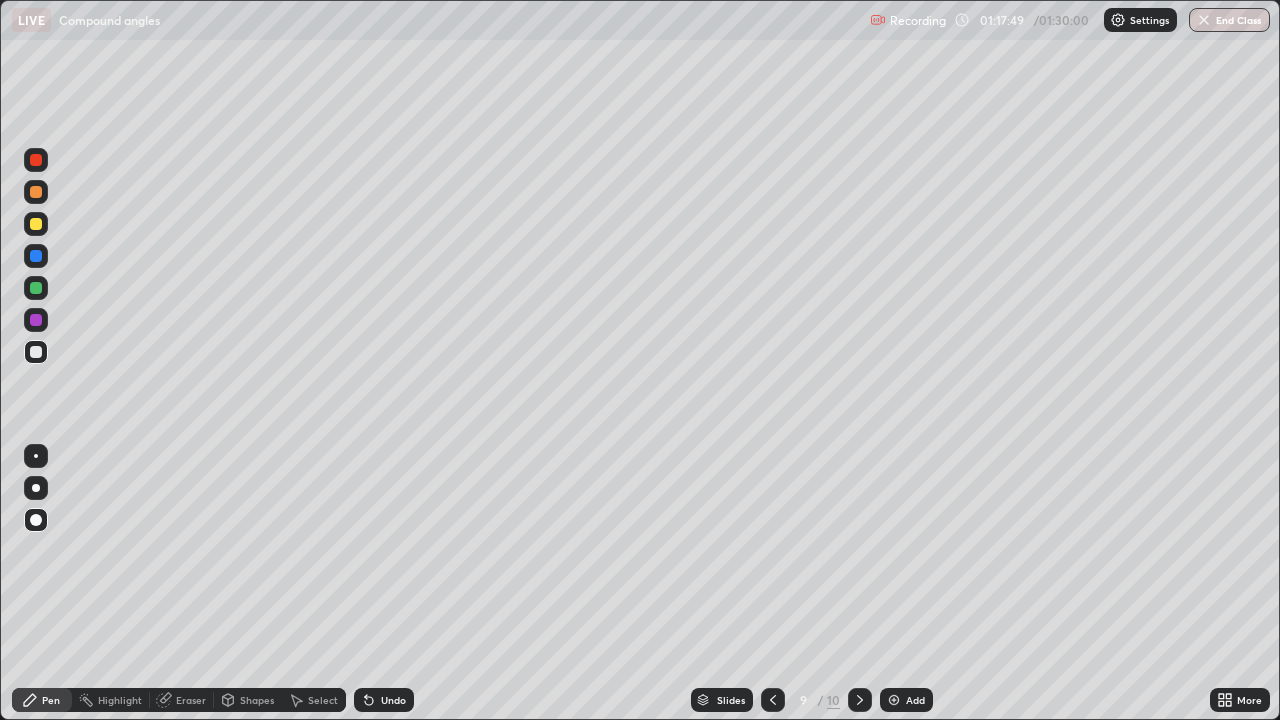 click at bounding box center [36, 256] 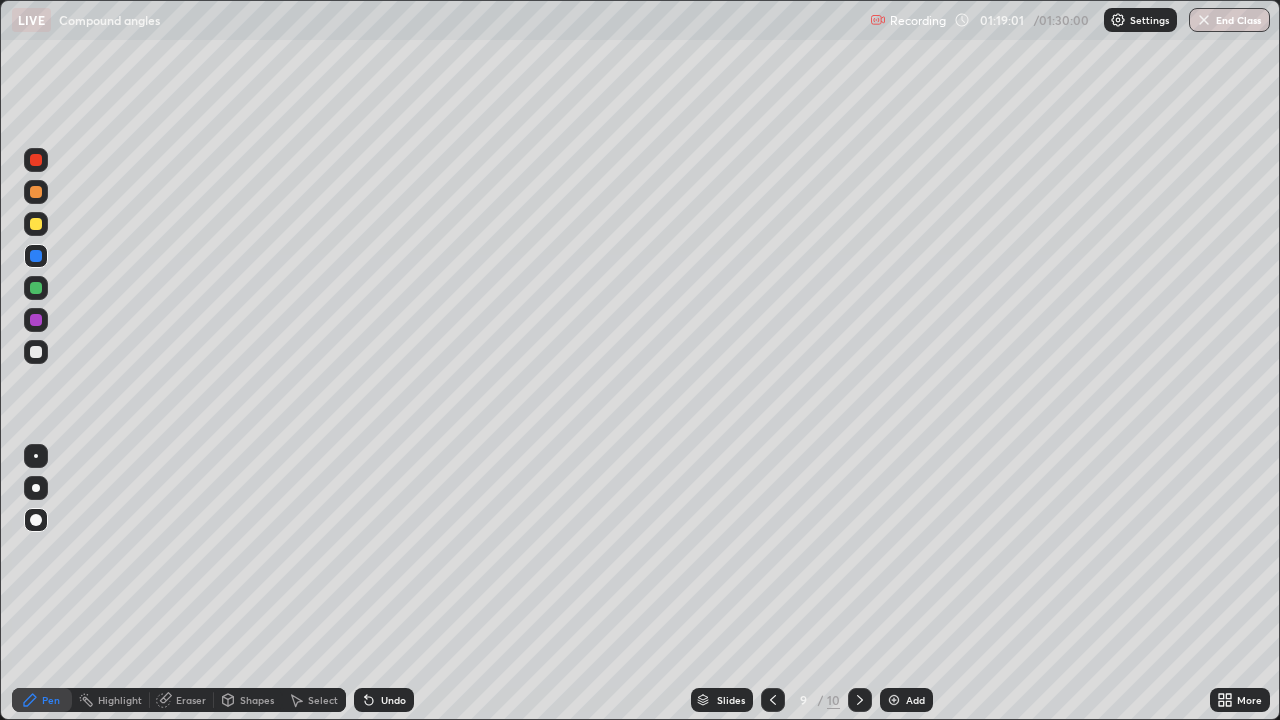 click 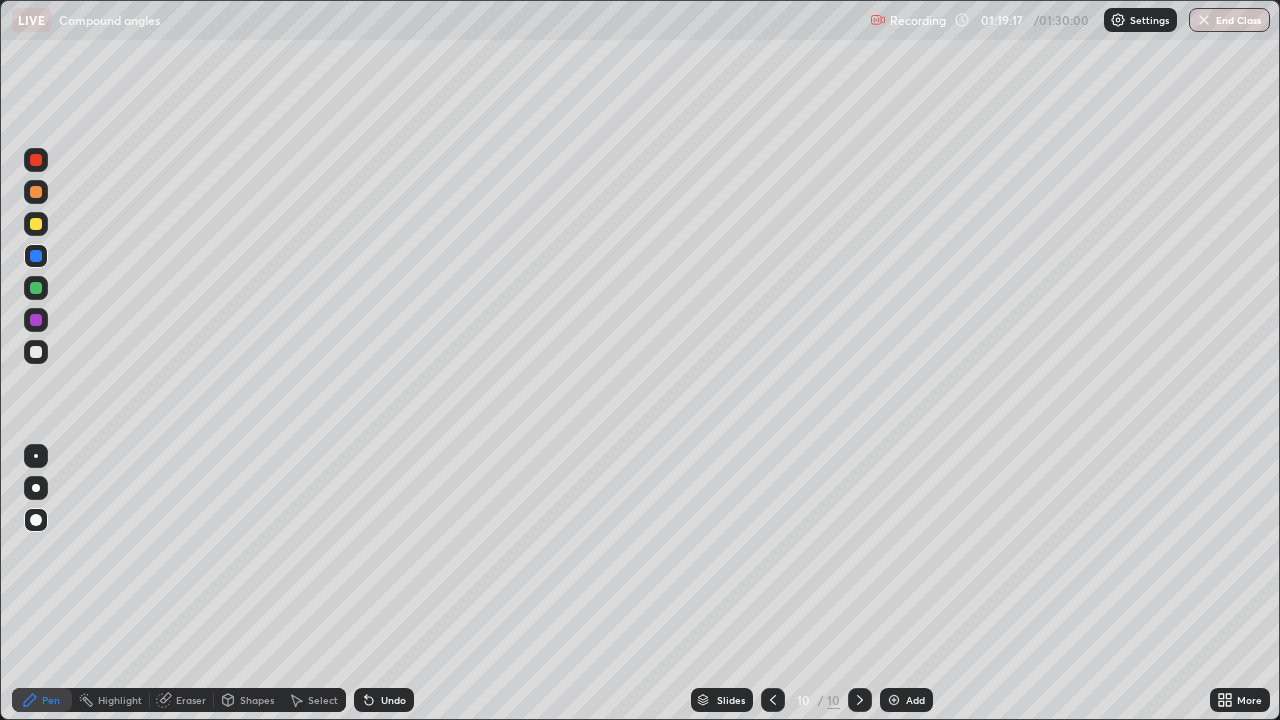 click at bounding box center (36, 224) 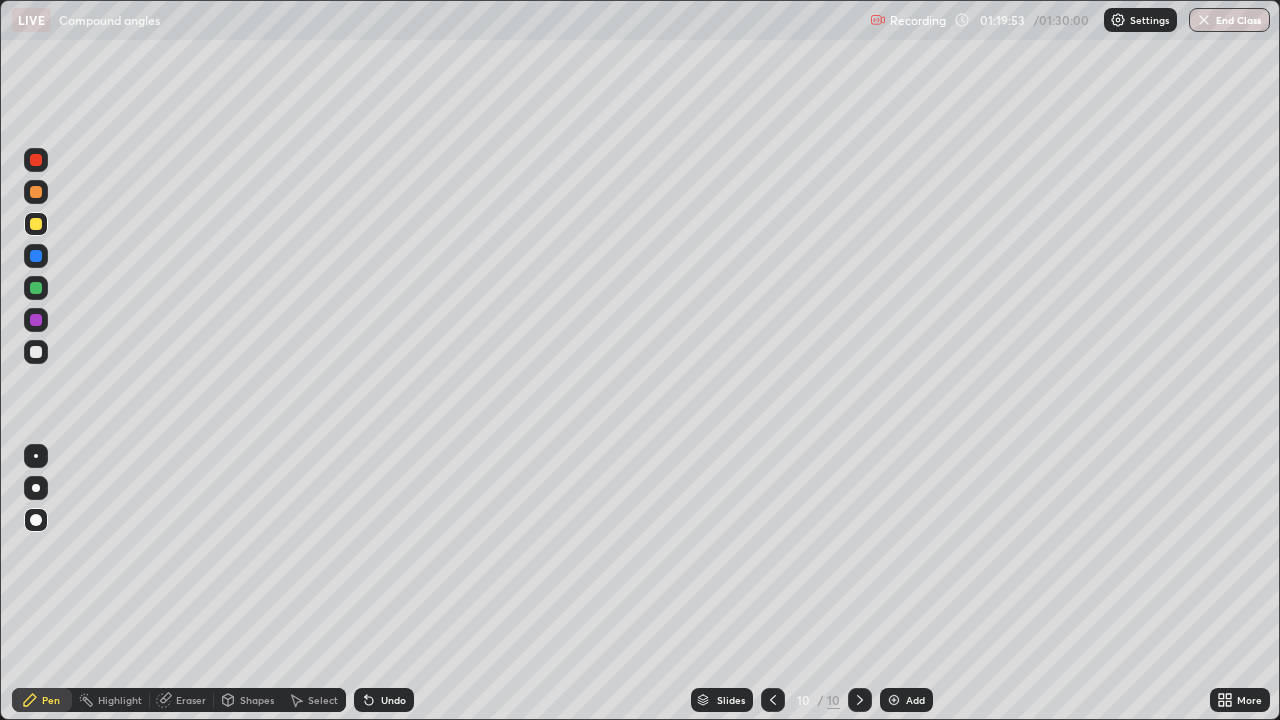click at bounding box center [36, 320] 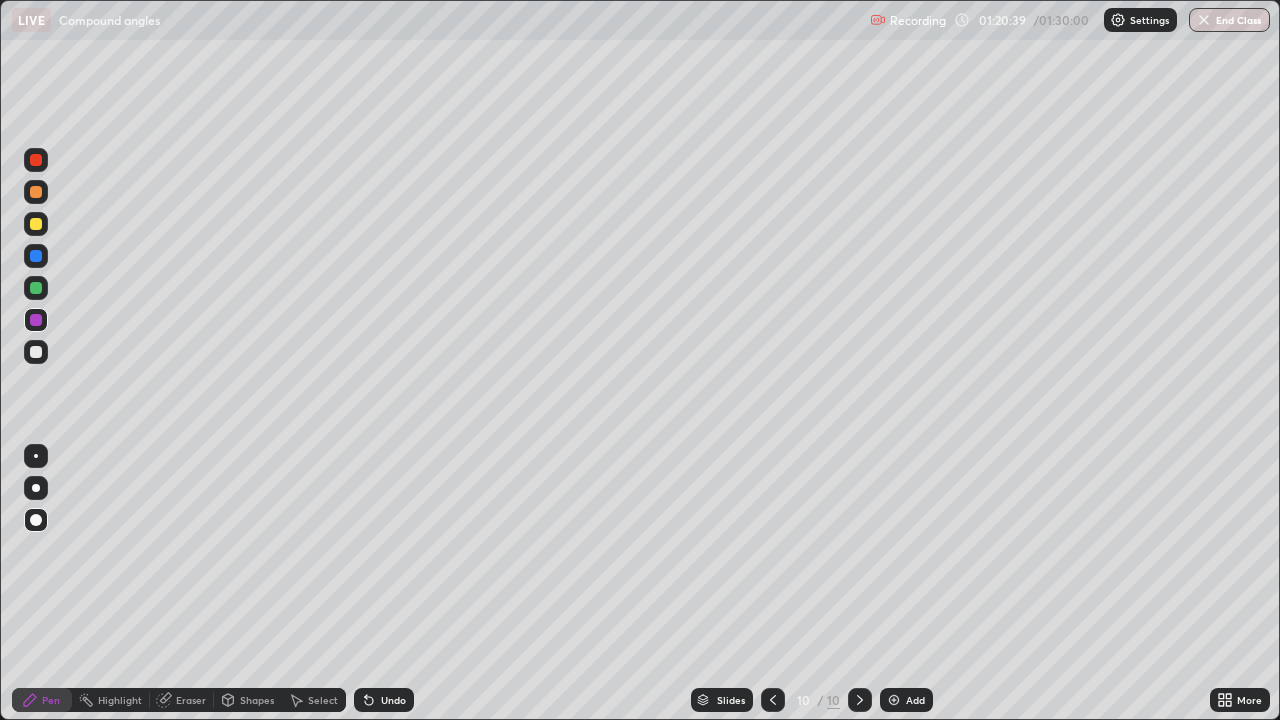 click at bounding box center [36, 288] 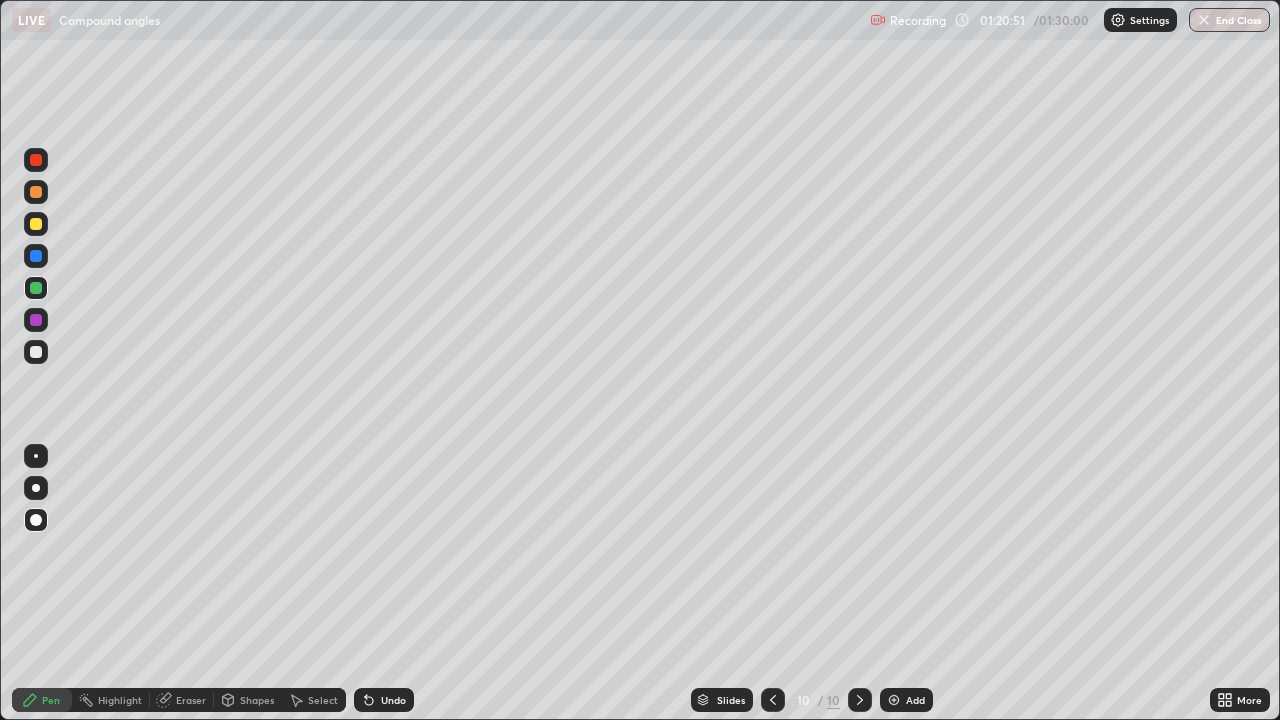 click 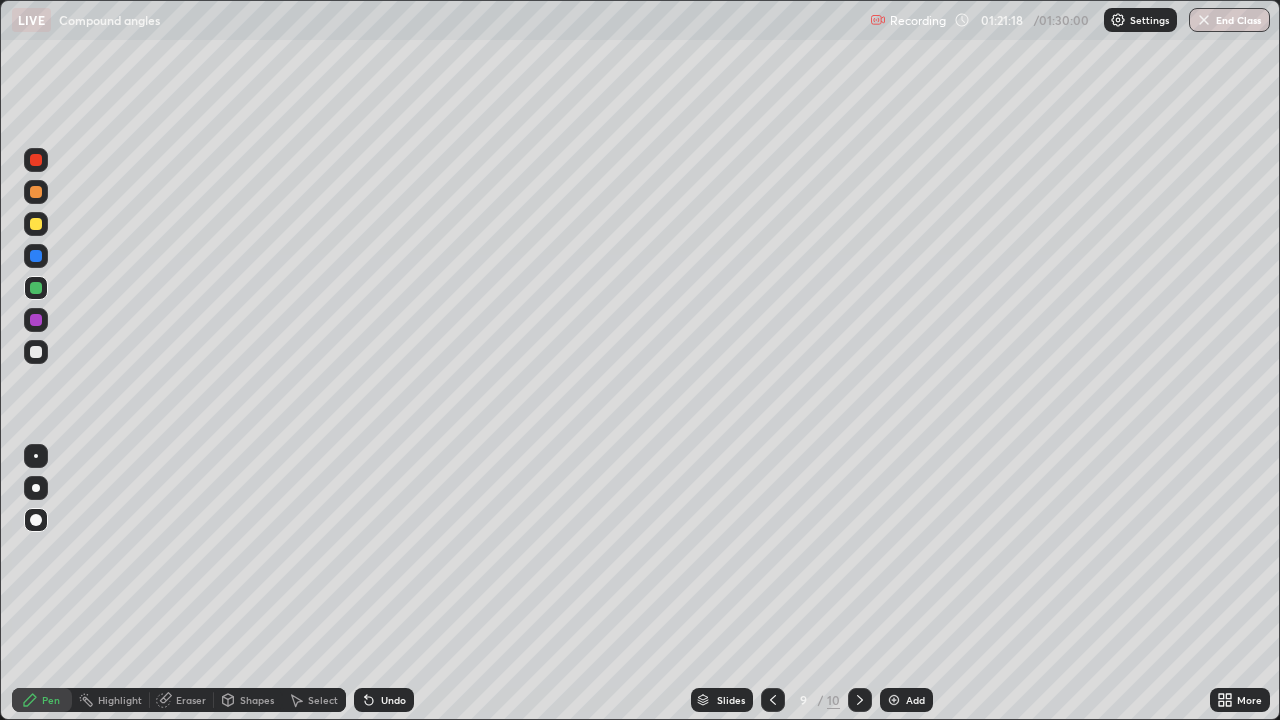 click on "Eraser" at bounding box center [191, 700] 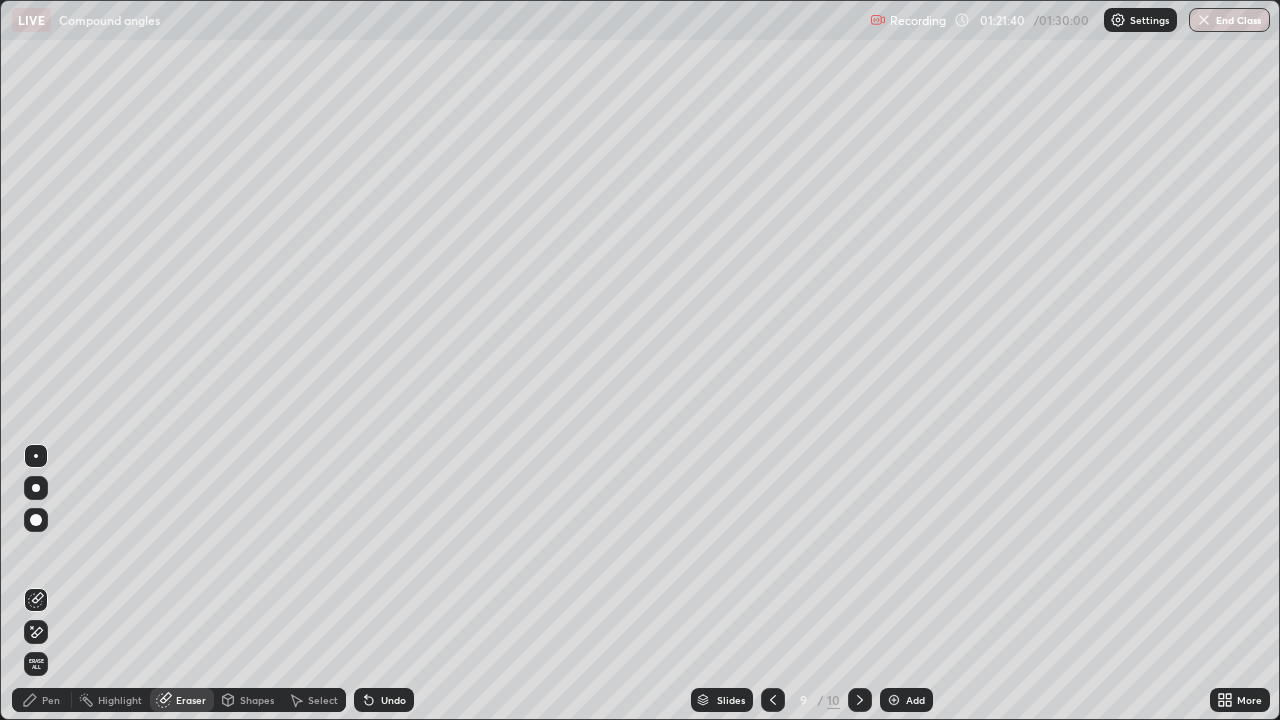 click 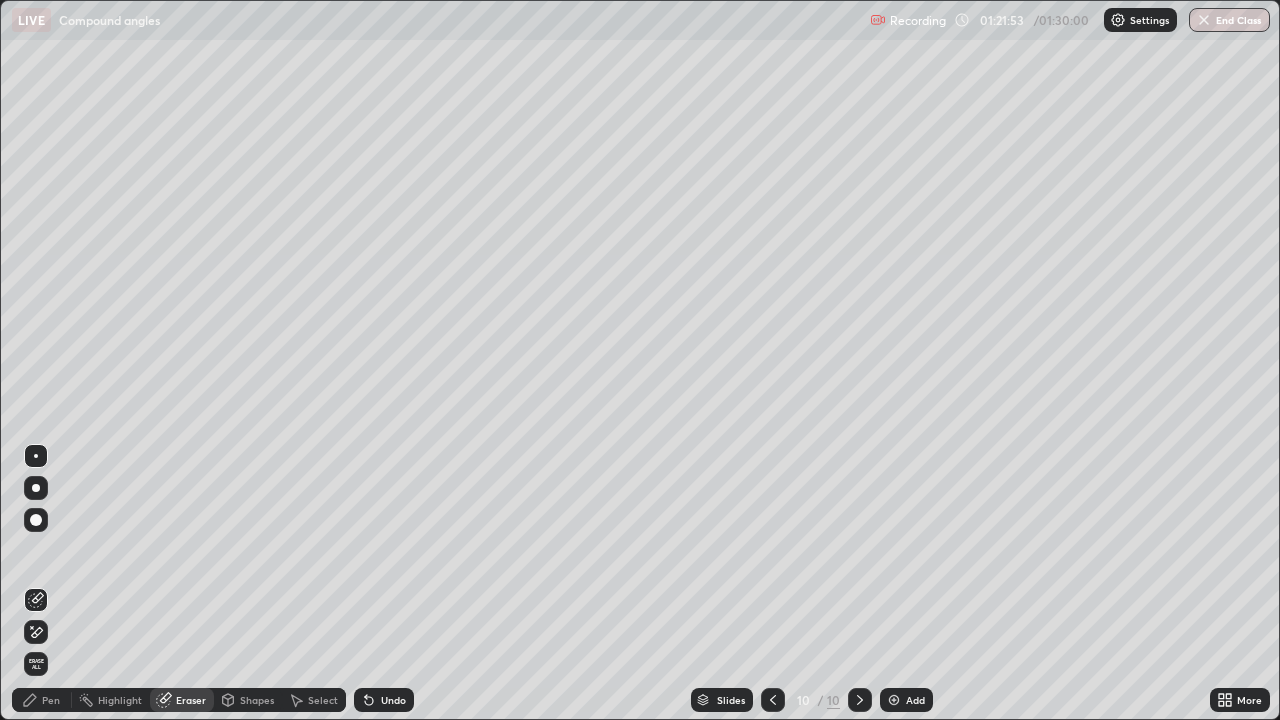 click 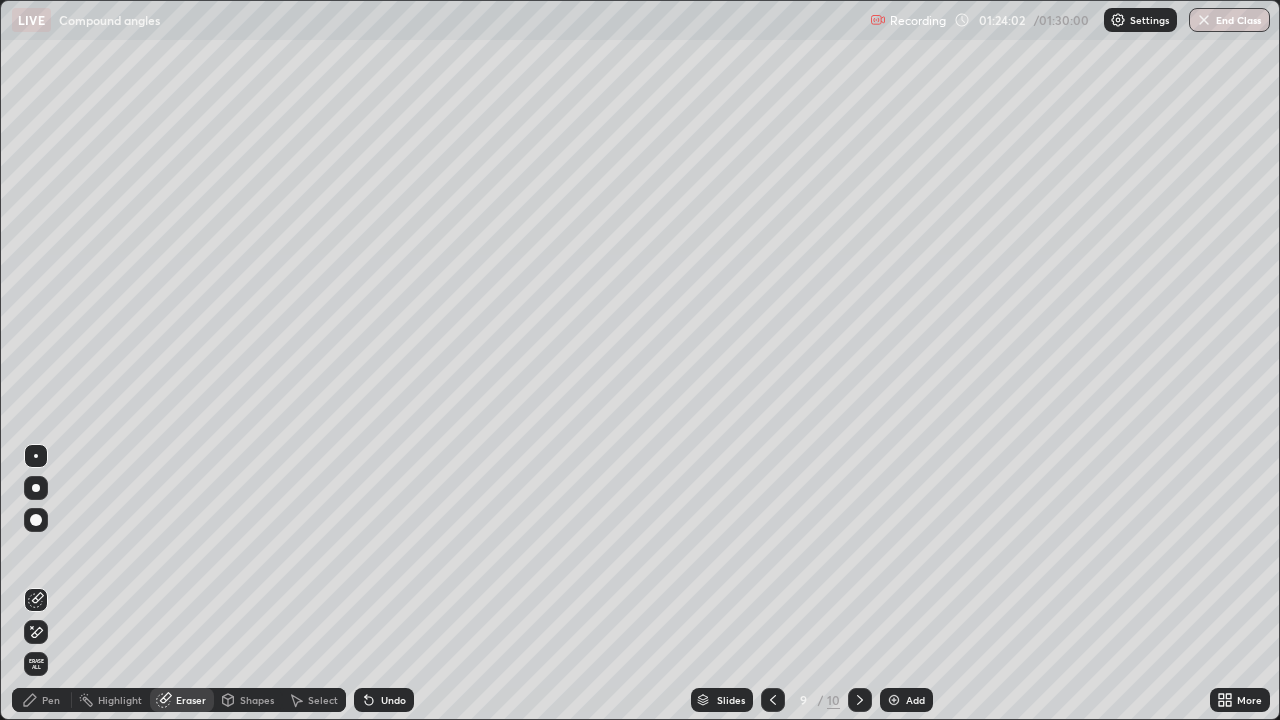 click 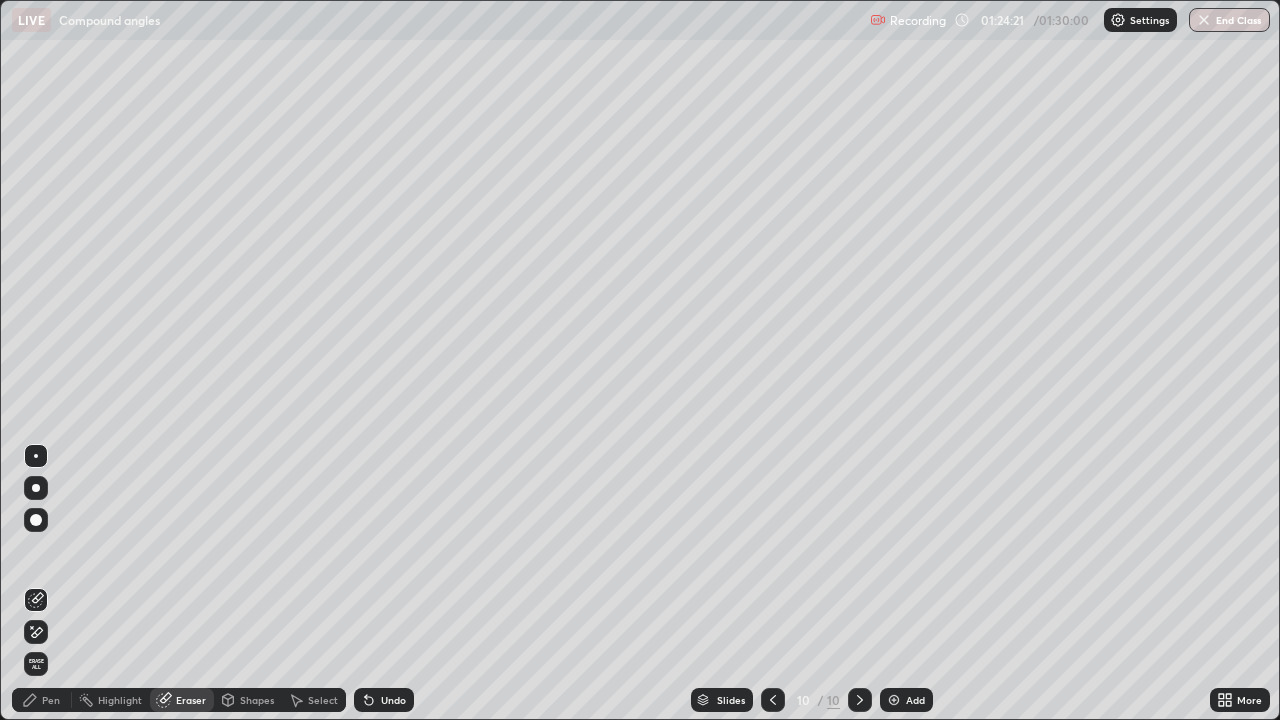 click on "Pen" at bounding box center (51, 700) 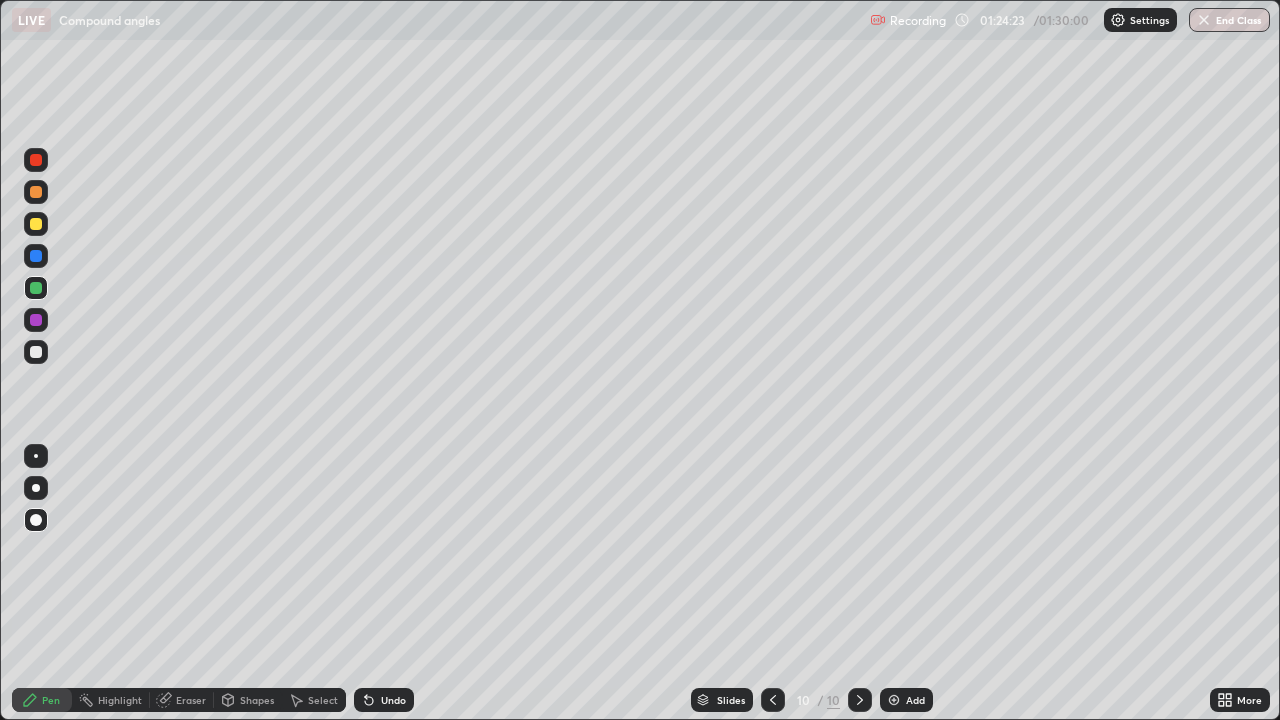 click at bounding box center (36, 224) 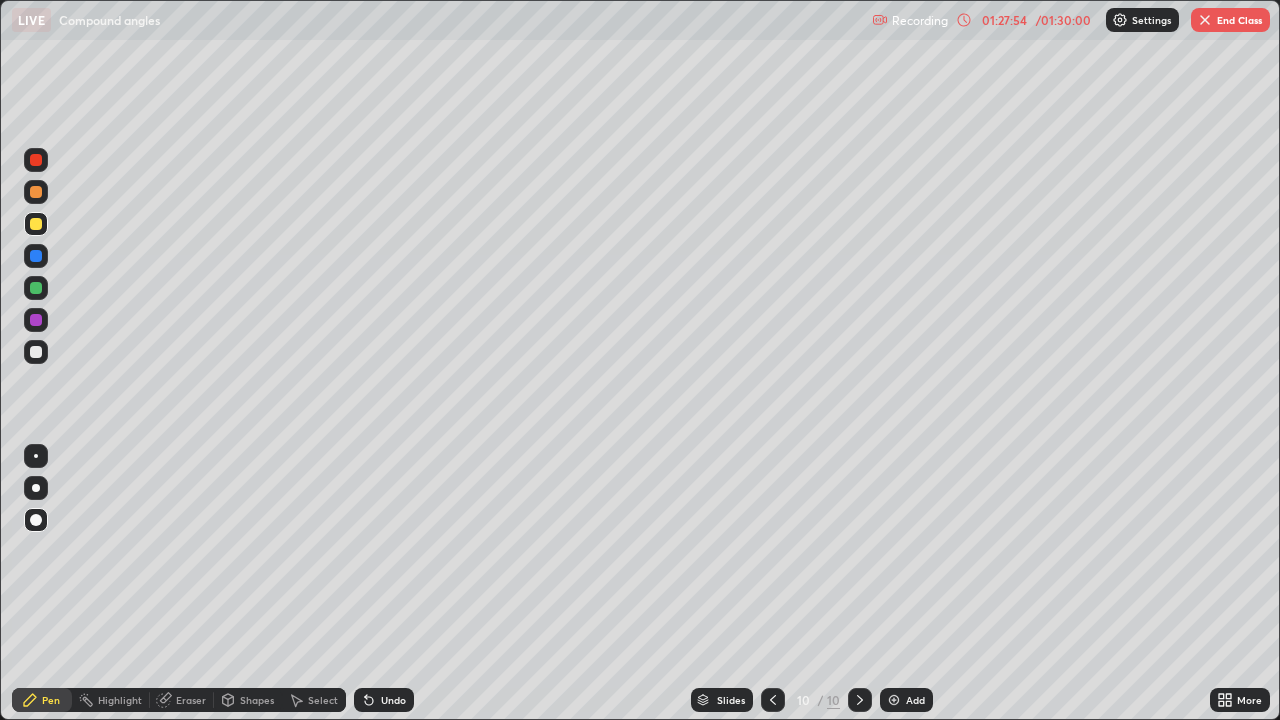 click on "End Class" at bounding box center (1230, 20) 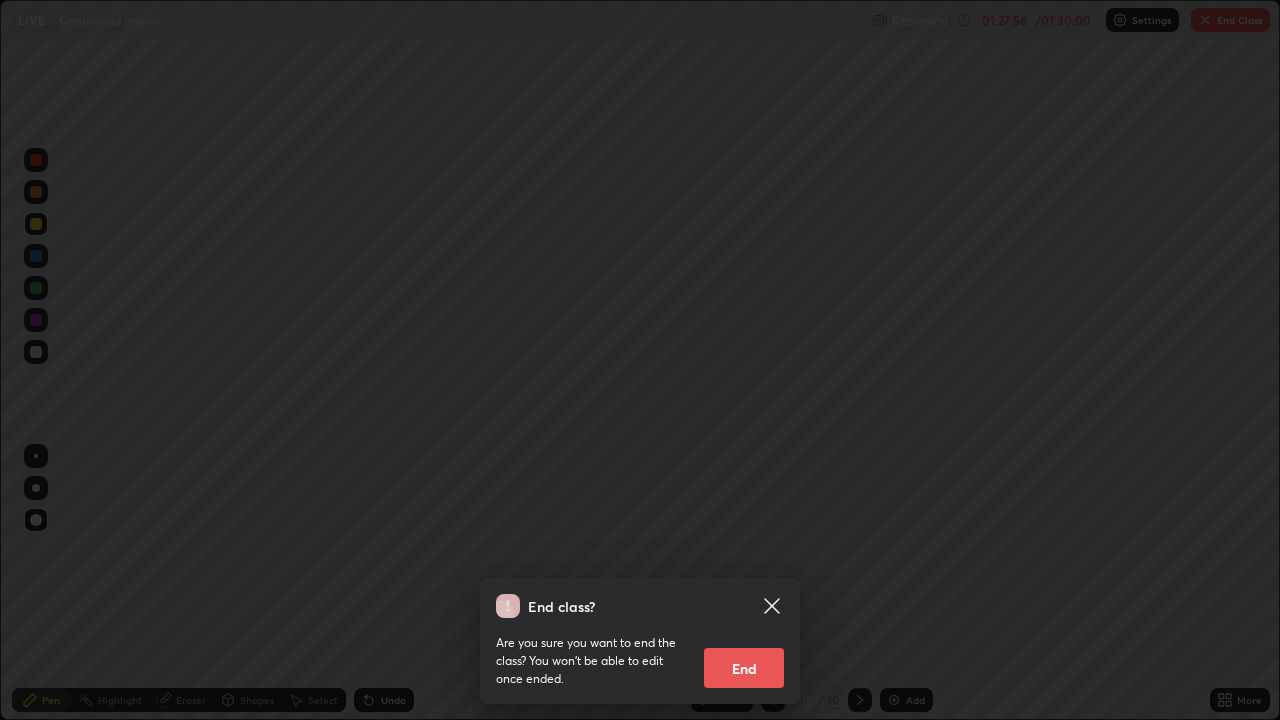 click on "End" at bounding box center (744, 668) 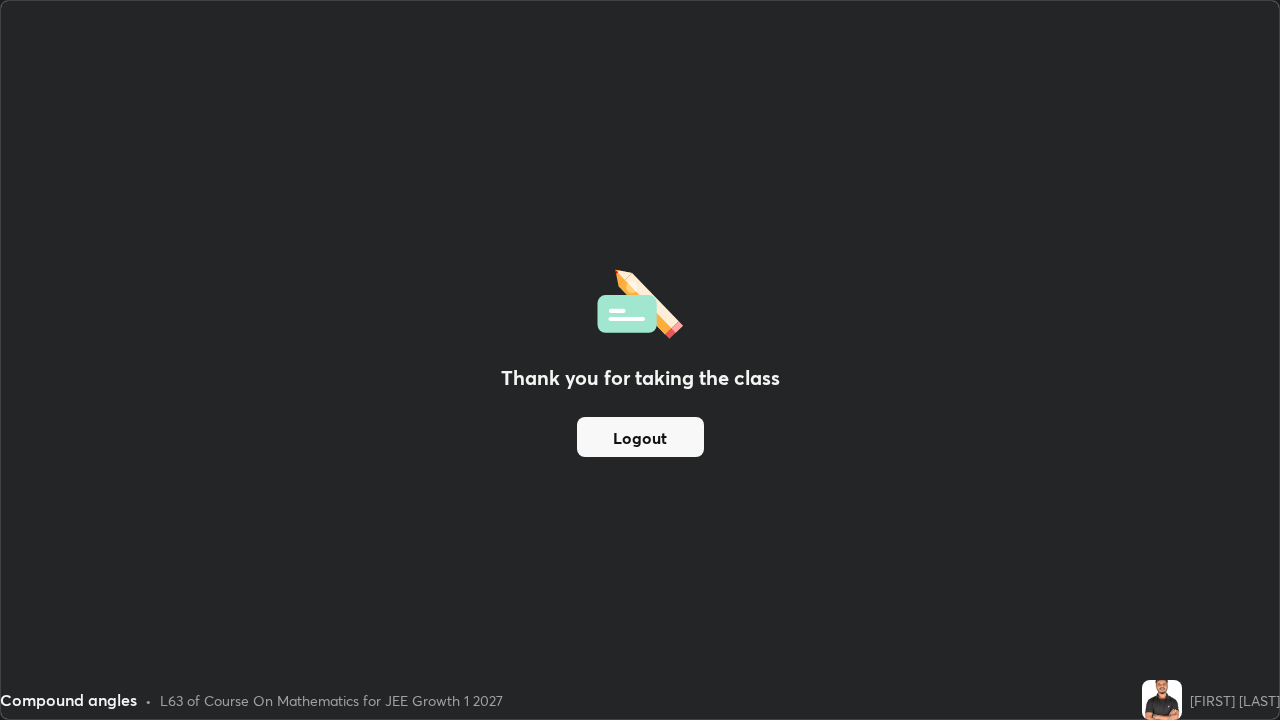 click on "Logout" at bounding box center (640, 437) 